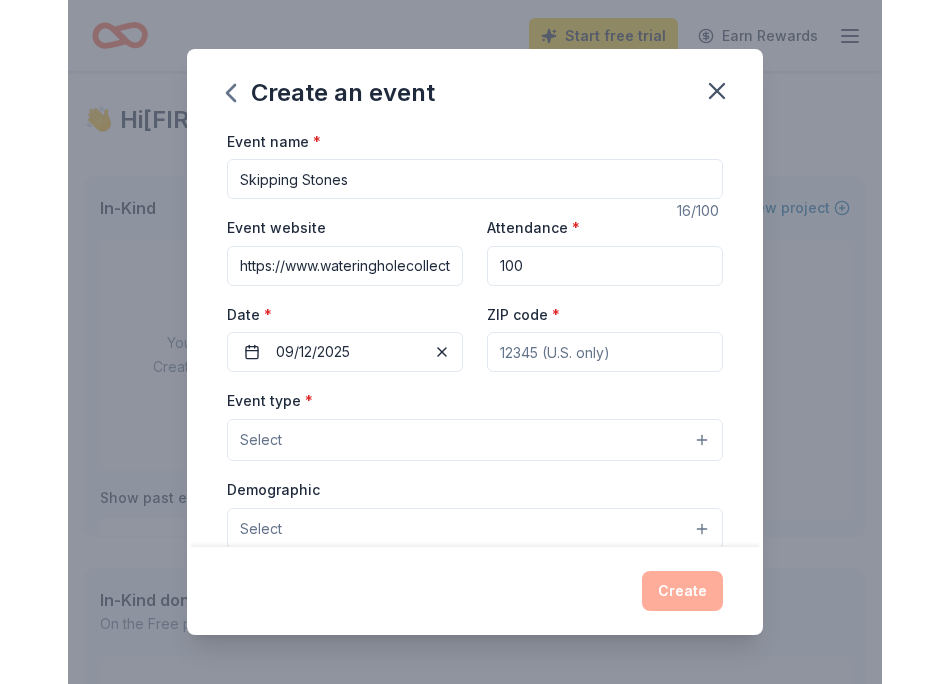 scroll, scrollTop: 0, scrollLeft: 0, axis: both 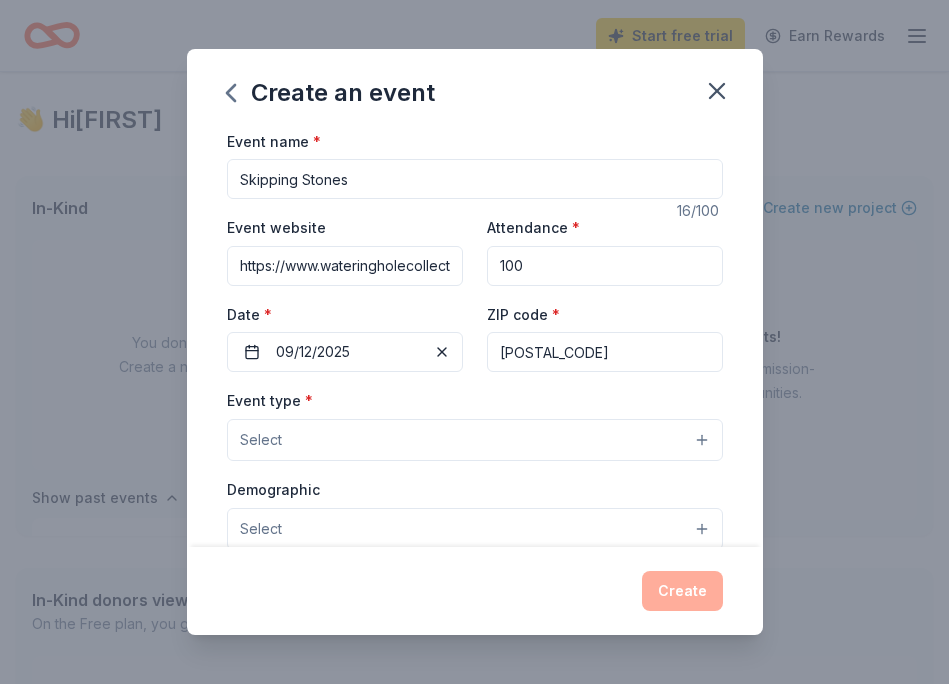 type on "[POSTAL_CODE]" 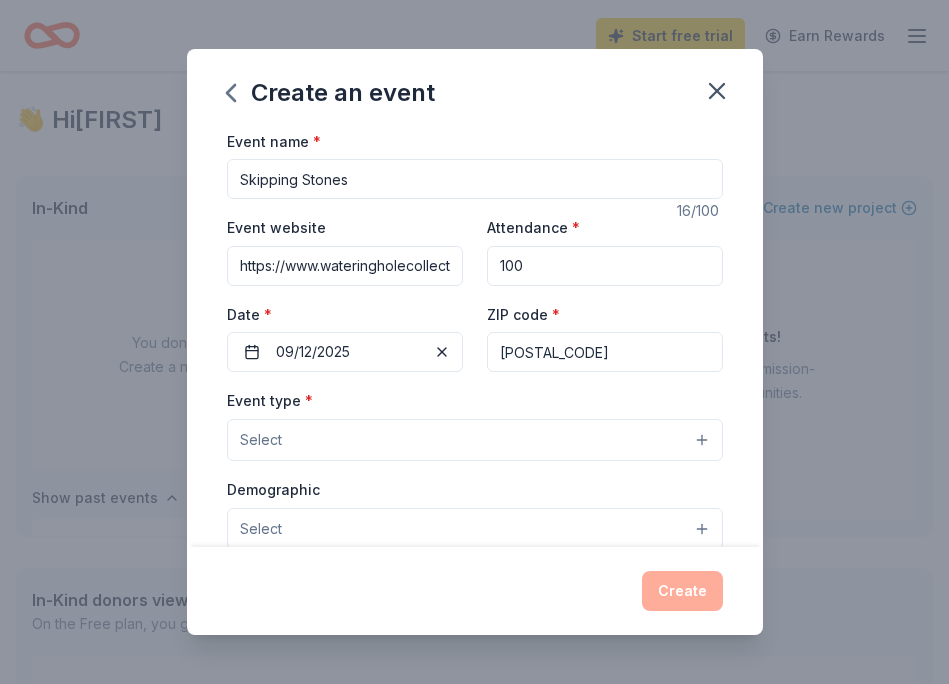 type 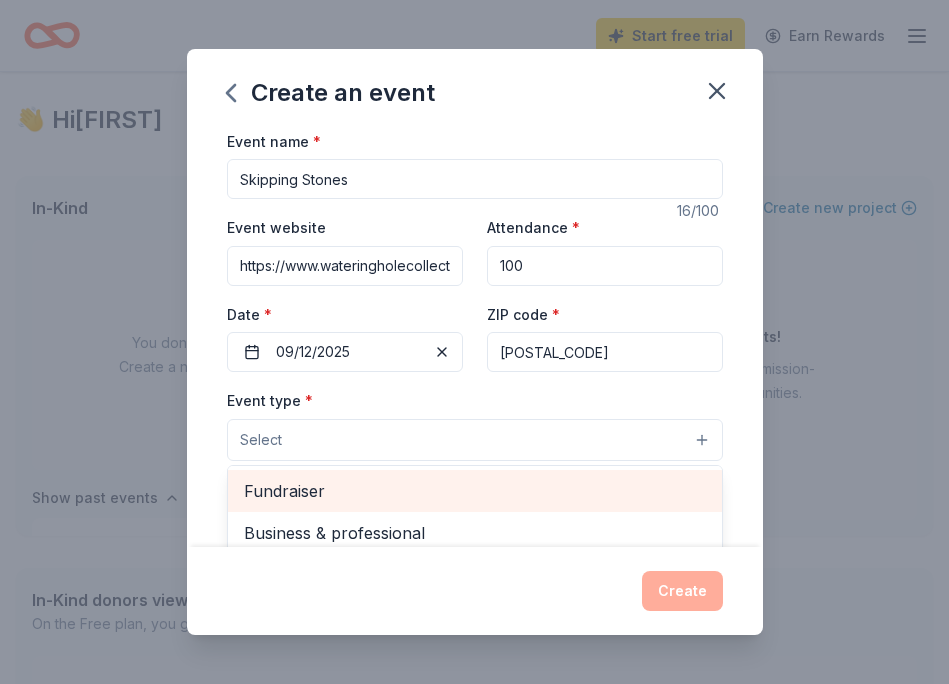 click on "Fundraiser" at bounding box center [475, 491] 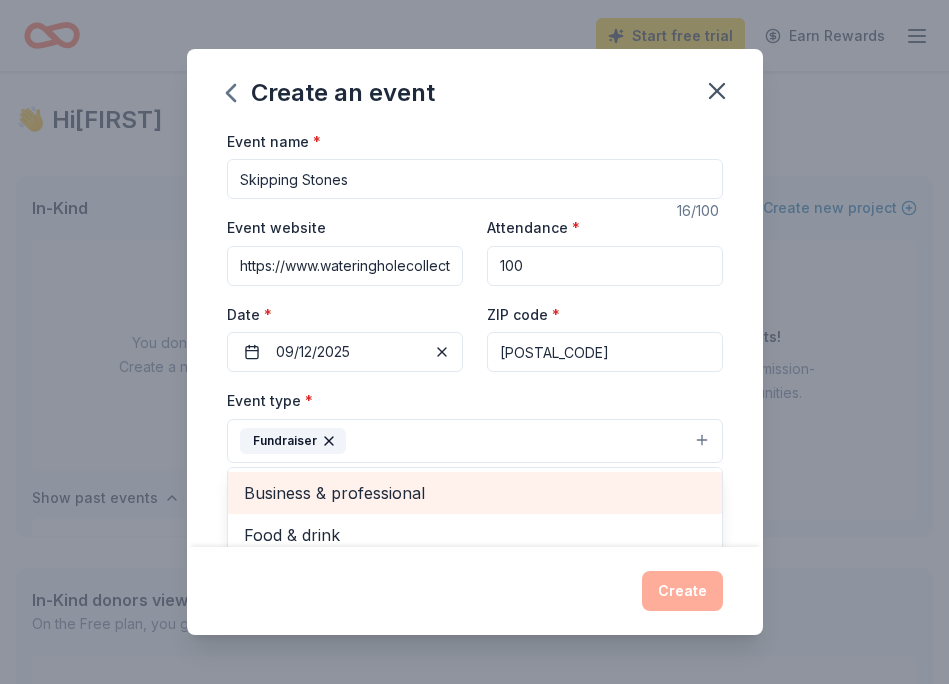 scroll, scrollTop: 24, scrollLeft: 0, axis: vertical 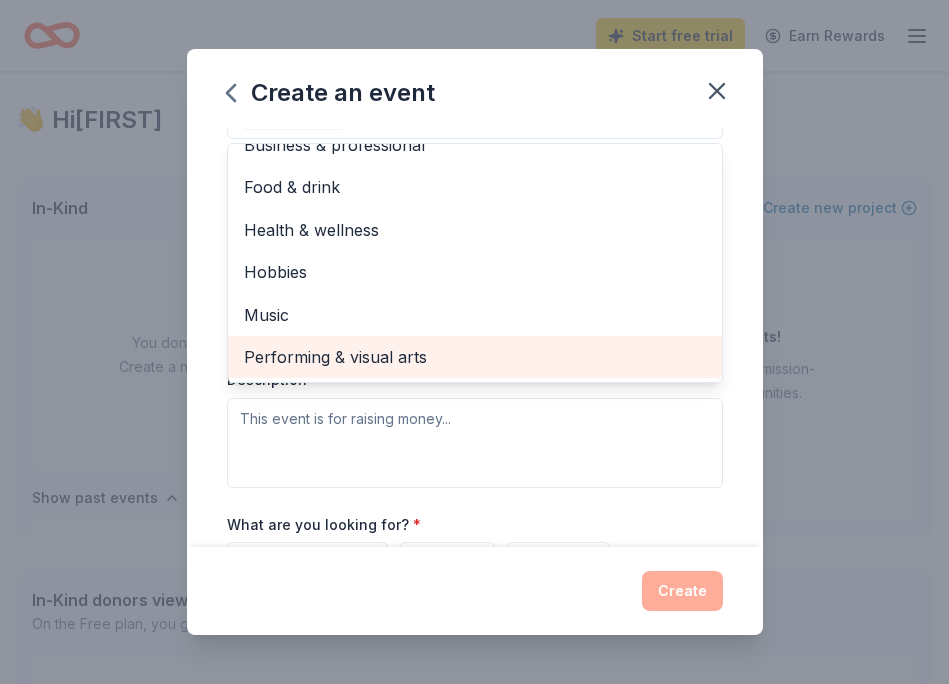 click on "Performing & visual arts" at bounding box center (475, 357) 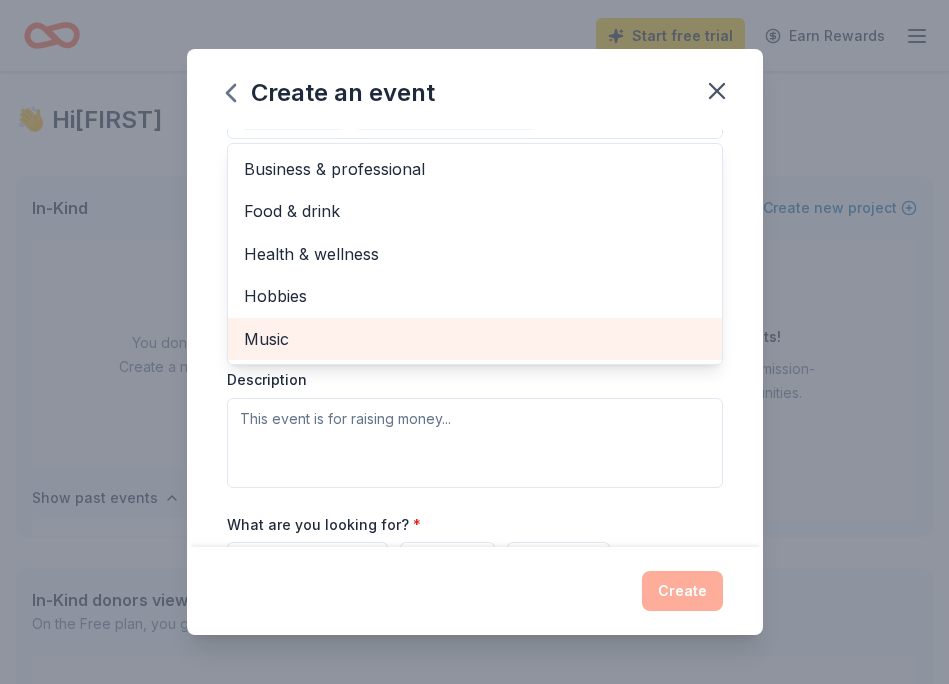scroll, scrollTop: 0, scrollLeft: 0, axis: both 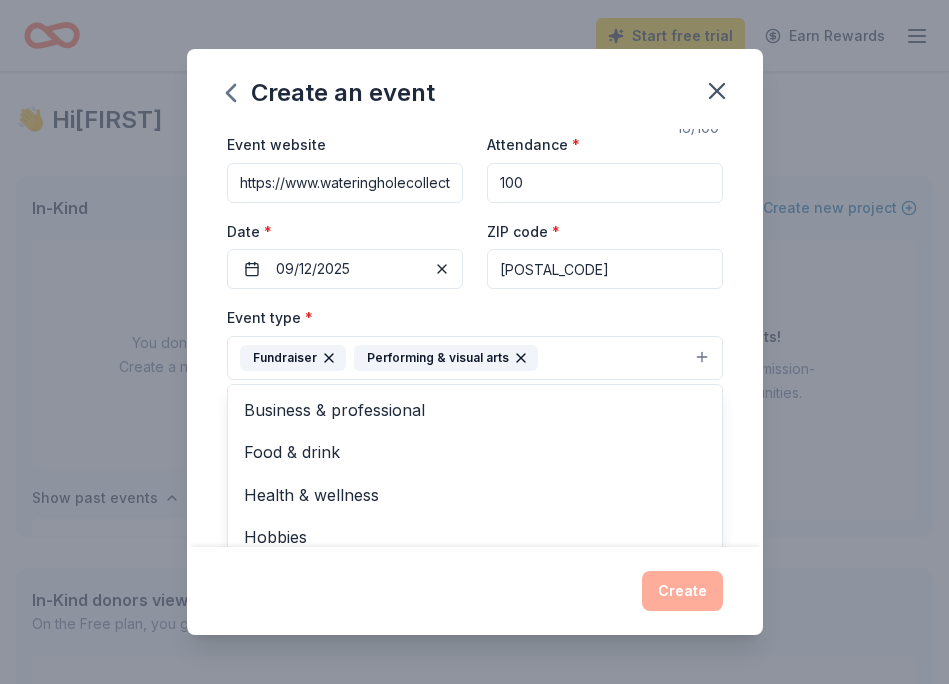 click on "Event name * Skipping Stones 16 /100 Event website https://www.wateringholecollective.org/ Attendance * 100 Date * [DATE] ZIP code * [POSTAL_CODE] Event type * Fundraiser Performing & visual arts Business & professional Food & drink Health & wellness Hobbies Music Demographic Select We use this information to help brands find events with their target demographic to sponsor their products. Mailing address Apt/unit Description What are you looking for? * Auction & raffle Meals Snacks Desserts Alcohol Beverages Send me reminders Email me reminders of donor application deadlines Recurring event" at bounding box center (475, 338) 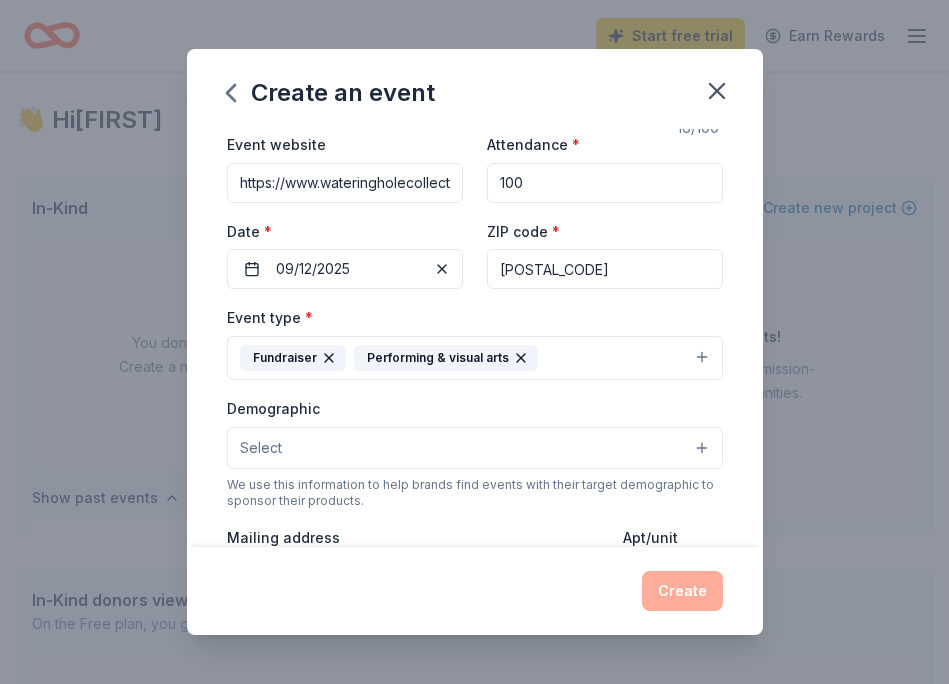 click on "Select" at bounding box center (475, 448) 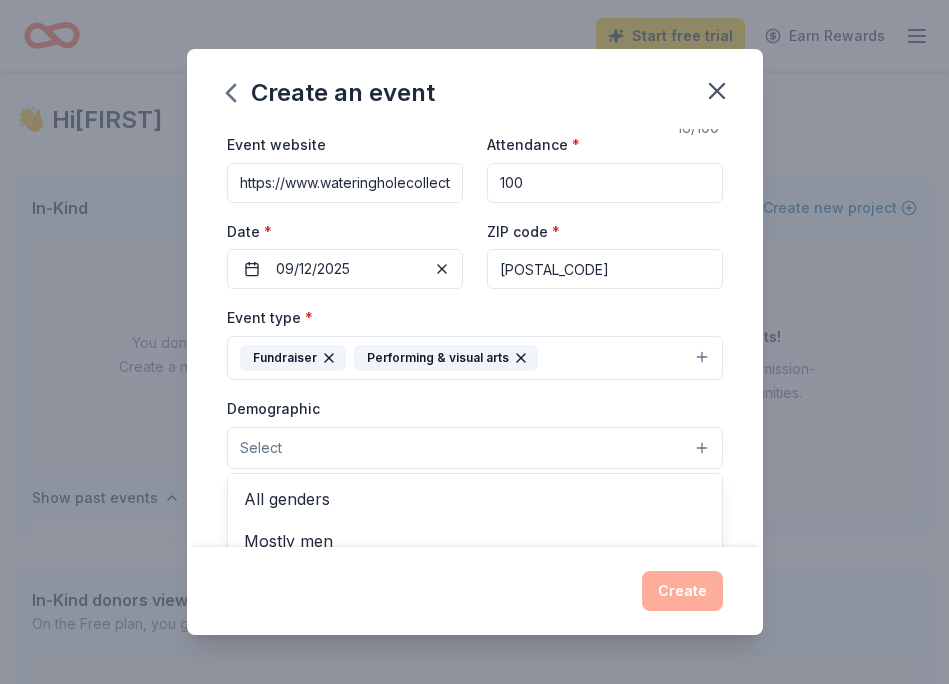scroll, scrollTop: 259, scrollLeft: 0, axis: vertical 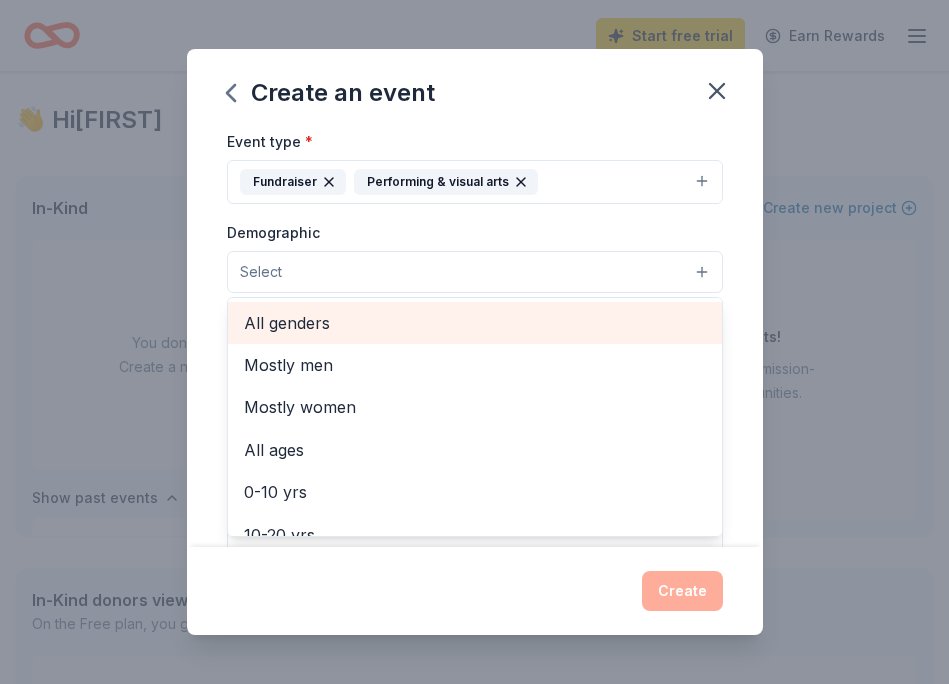 click on "All genders" at bounding box center (475, 323) 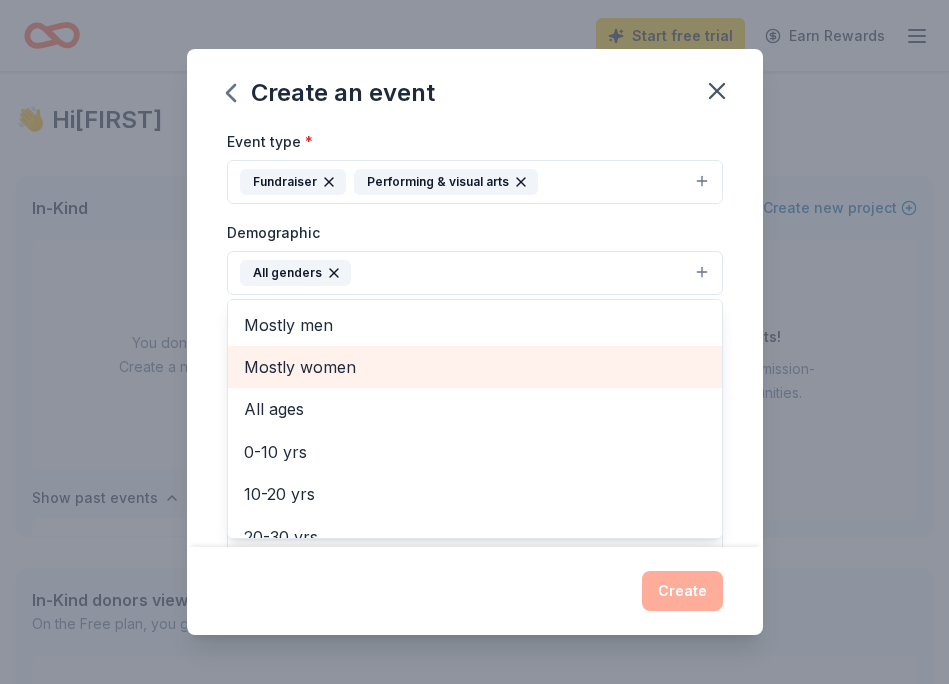 click on "Mostly women" at bounding box center [475, 367] 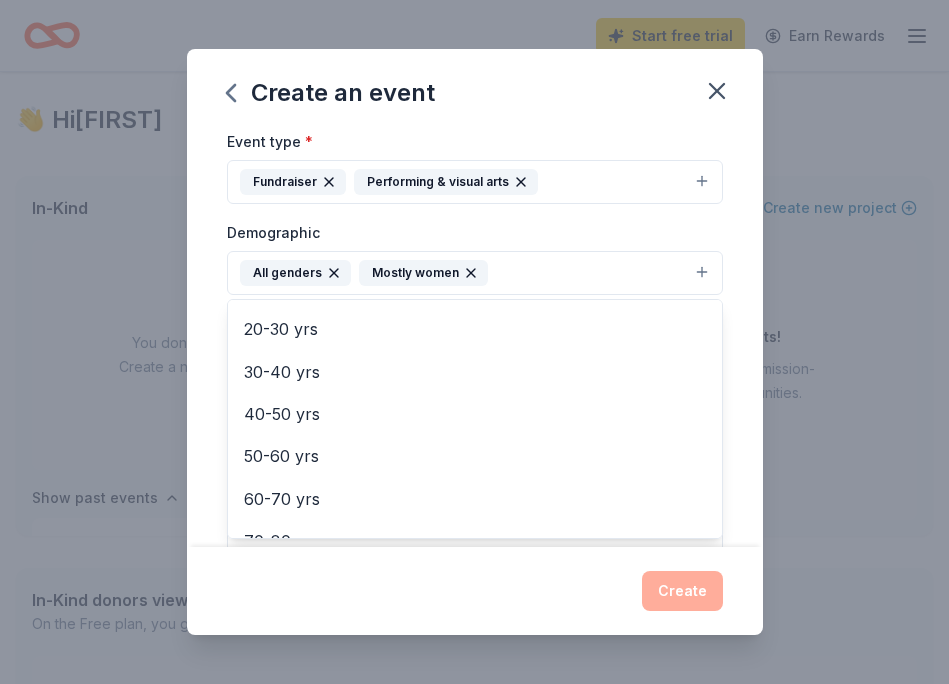 scroll, scrollTop: 236, scrollLeft: 0, axis: vertical 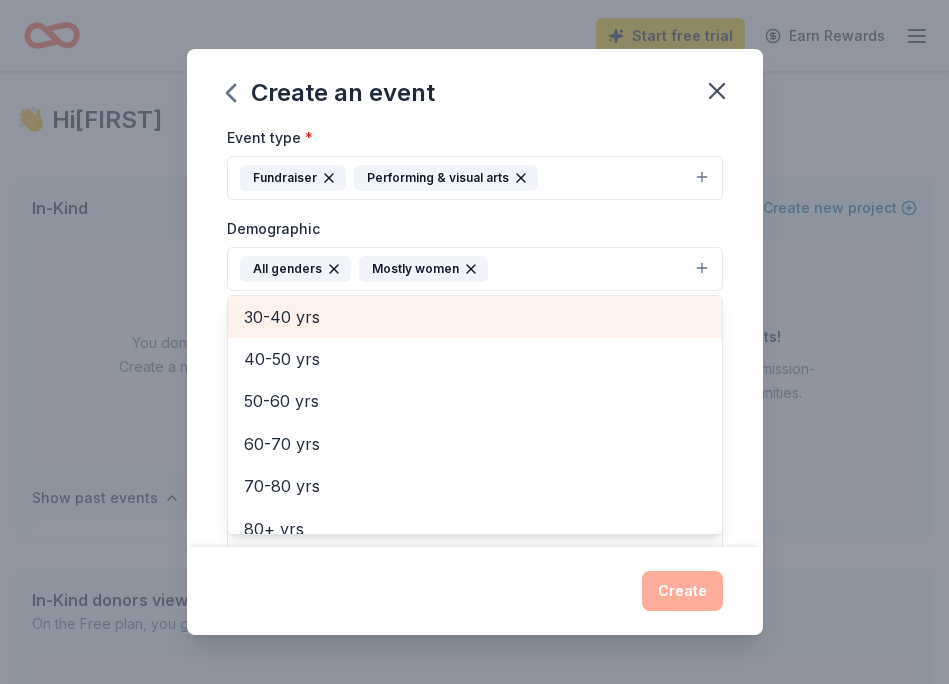 click on "30-40 yrs" at bounding box center (475, 317) 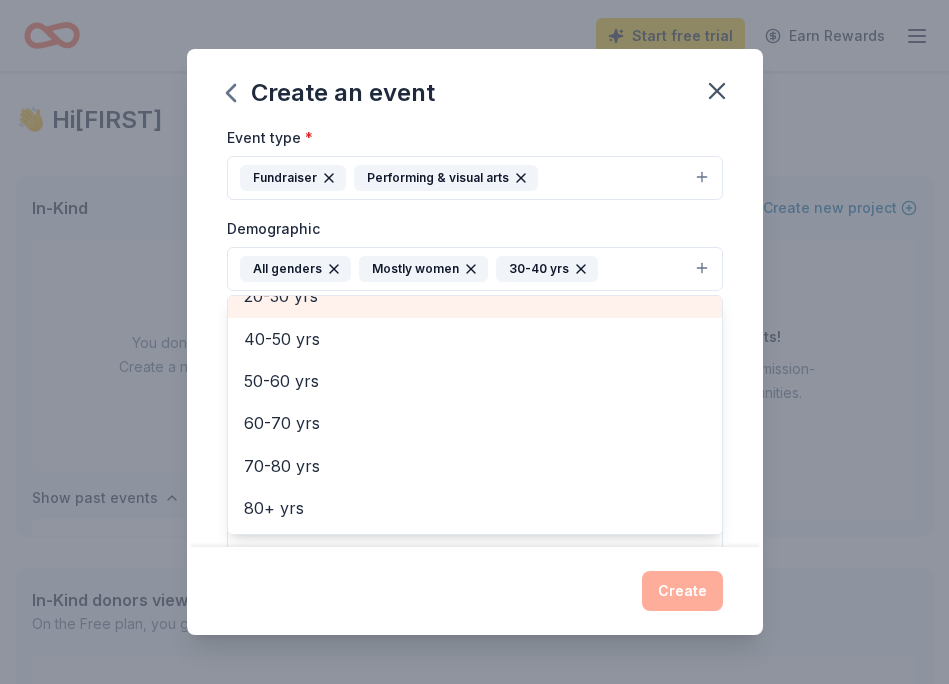 scroll, scrollTop: 173, scrollLeft: 0, axis: vertical 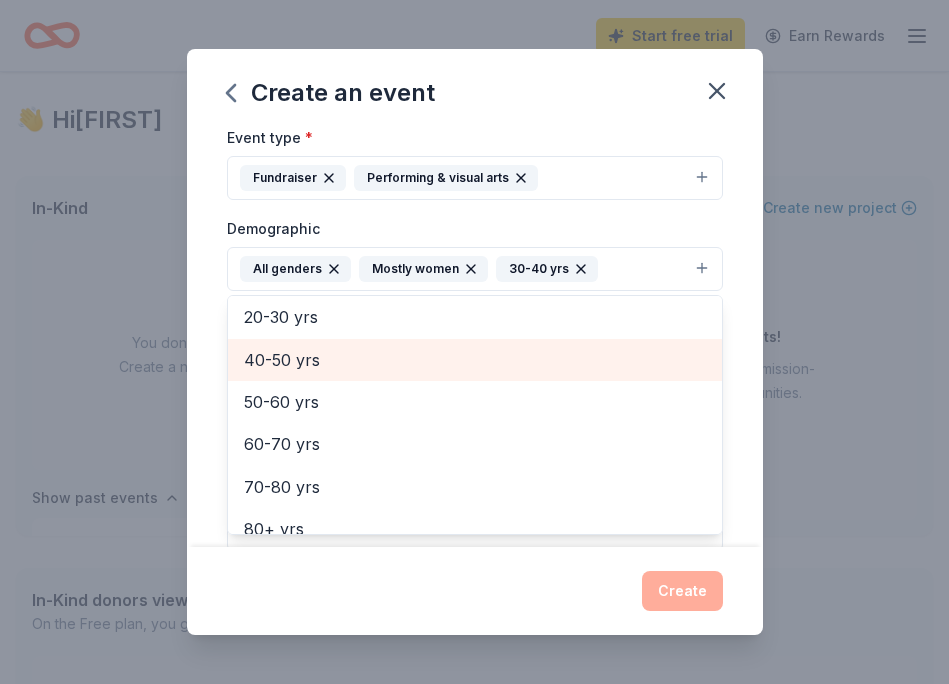 click on "40-50 yrs" at bounding box center (475, 360) 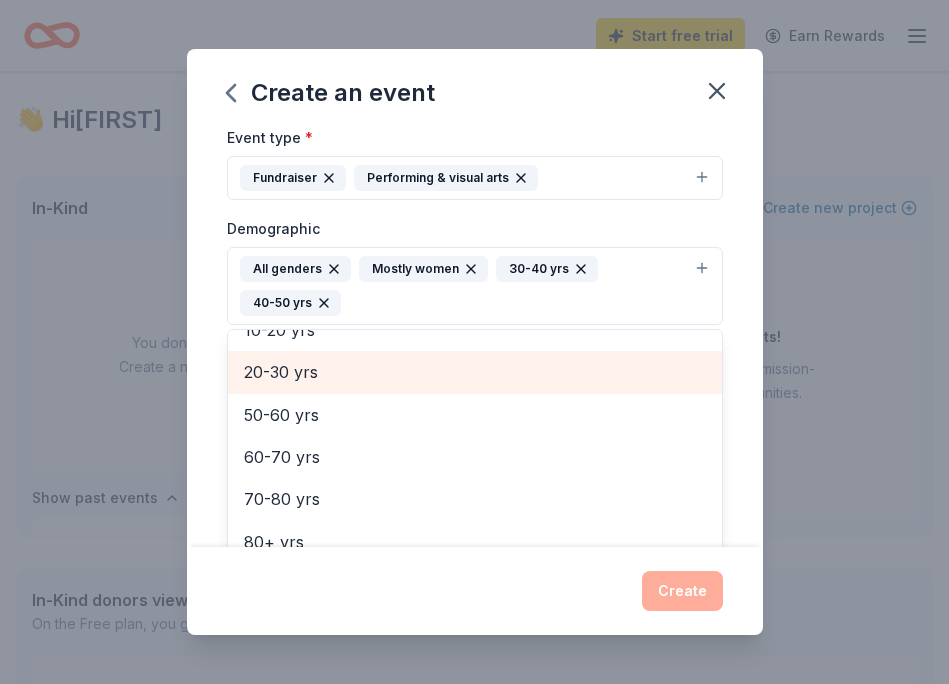 scroll, scrollTop: 151, scrollLeft: 0, axis: vertical 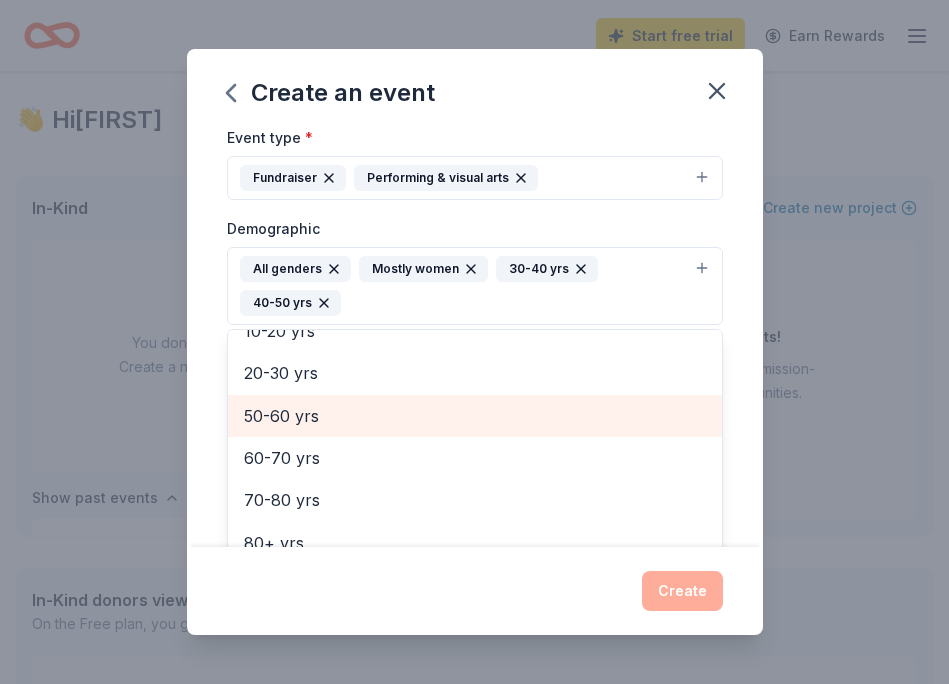 click on "50-60 yrs" at bounding box center [475, 416] 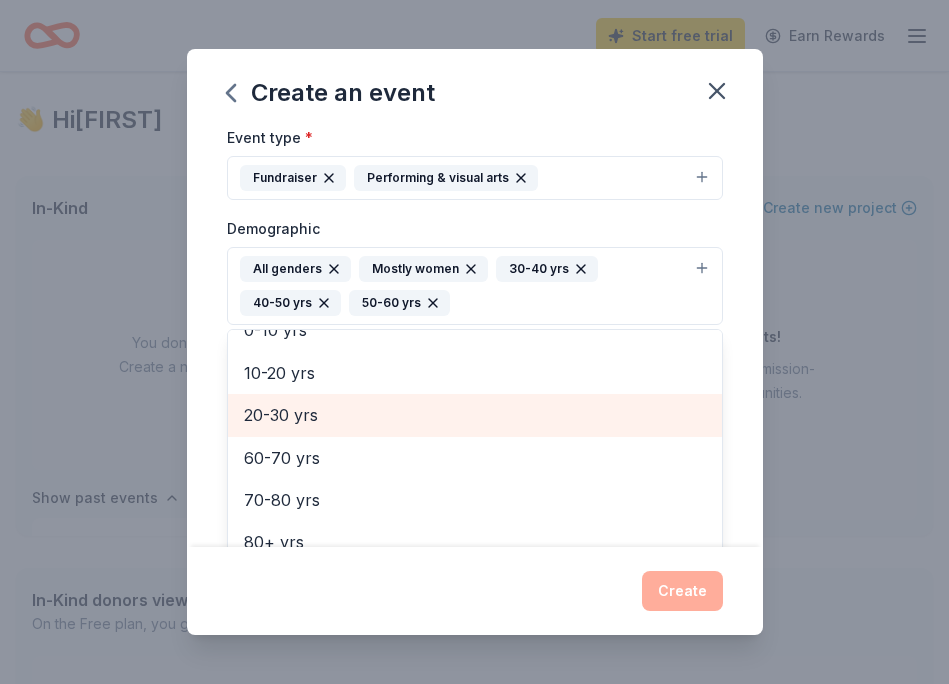 scroll, scrollTop: 109, scrollLeft: 0, axis: vertical 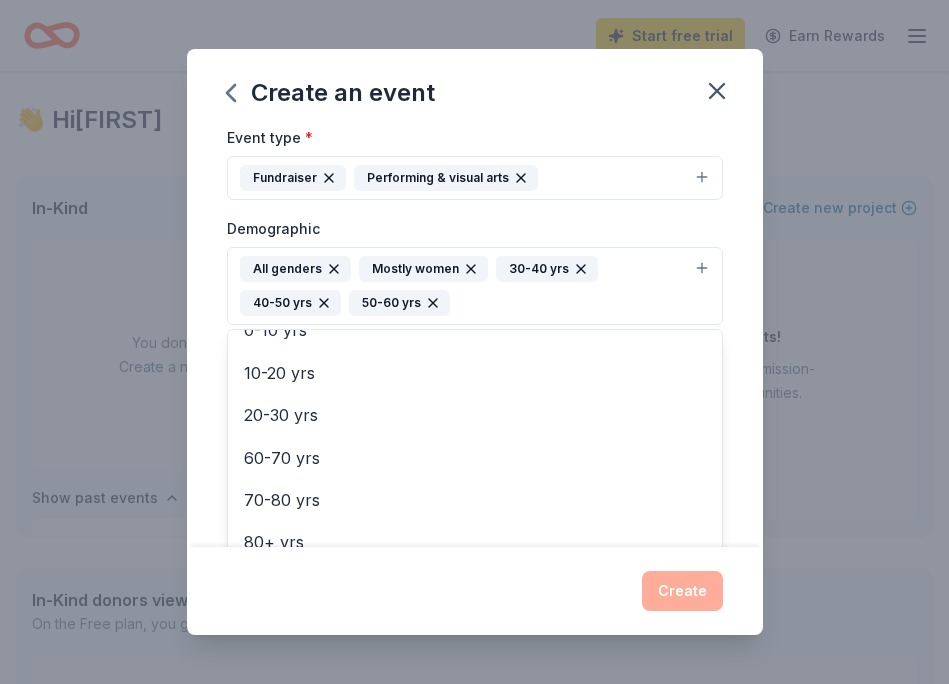 click on "Create an event Event name * Skipping Stones 16 /100 Event website https://www.wateringholecollective.org/ Attendance * 100 Date * [DATE] ZIP code * [POSTAL_CODE] Event type * Fundraiser Performing & visual arts Demographic All genders Mostly women [AGE] [AGE] [AGE] [AGE] Mostly men All ages [AGE] [AGE] [AGE] [AGE] [AGE] [AGE] We use this information to help brands find events with their target demographic to sponsor their products. Mailing address Apt/unit Description What are you looking for? * Auction & raffle Meals Snacks Desserts Alcohol Beverages Send me reminders Email me reminders of donor application deadlines Recurring event Create" at bounding box center [475, 342] 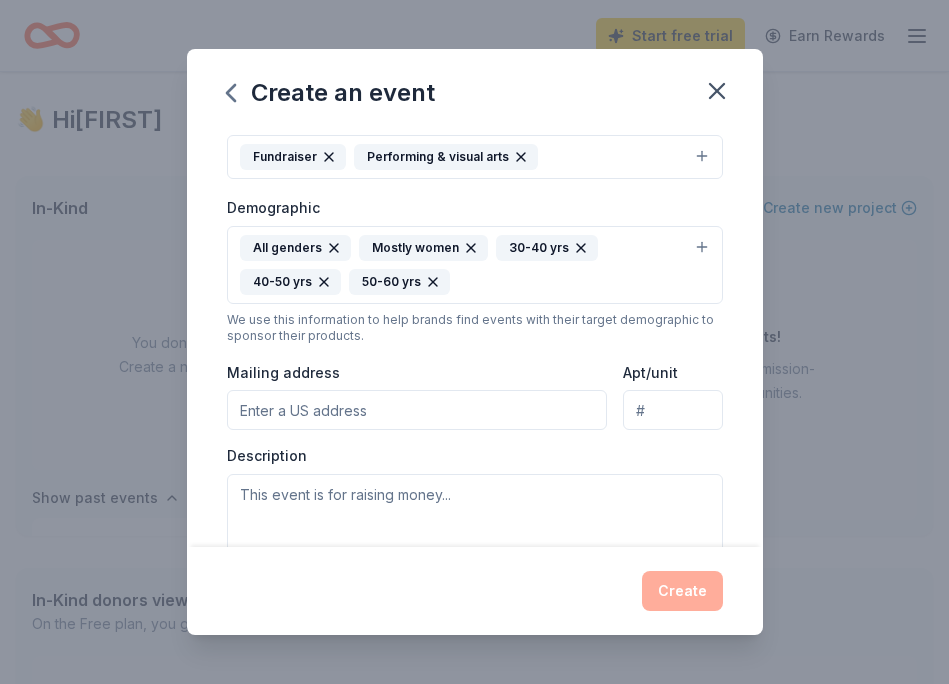 scroll, scrollTop: 297, scrollLeft: 0, axis: vertical 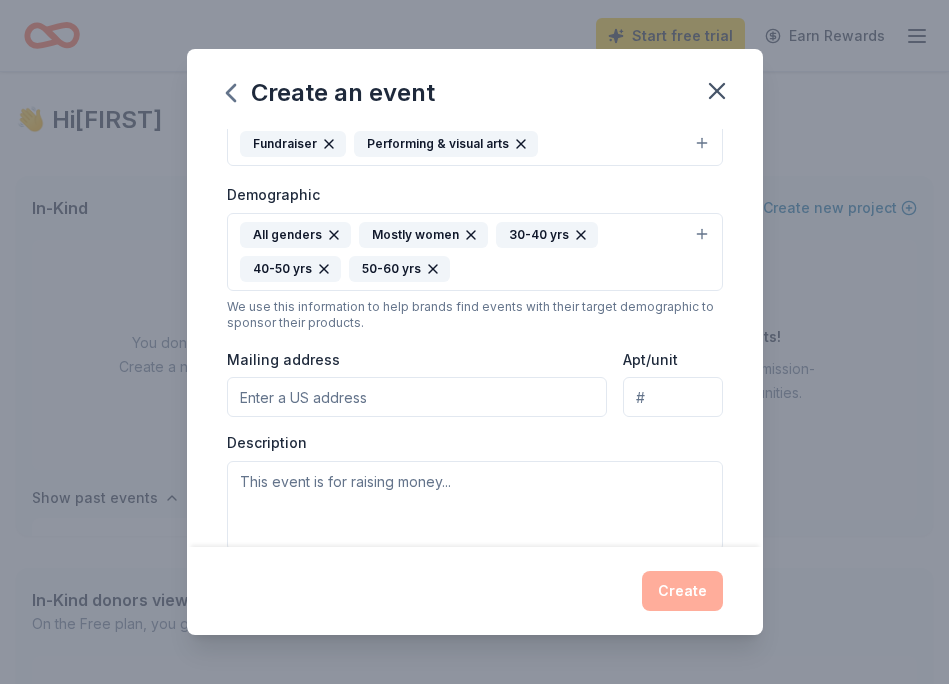 click on "Mailing address" at bounding box center [417, 397] 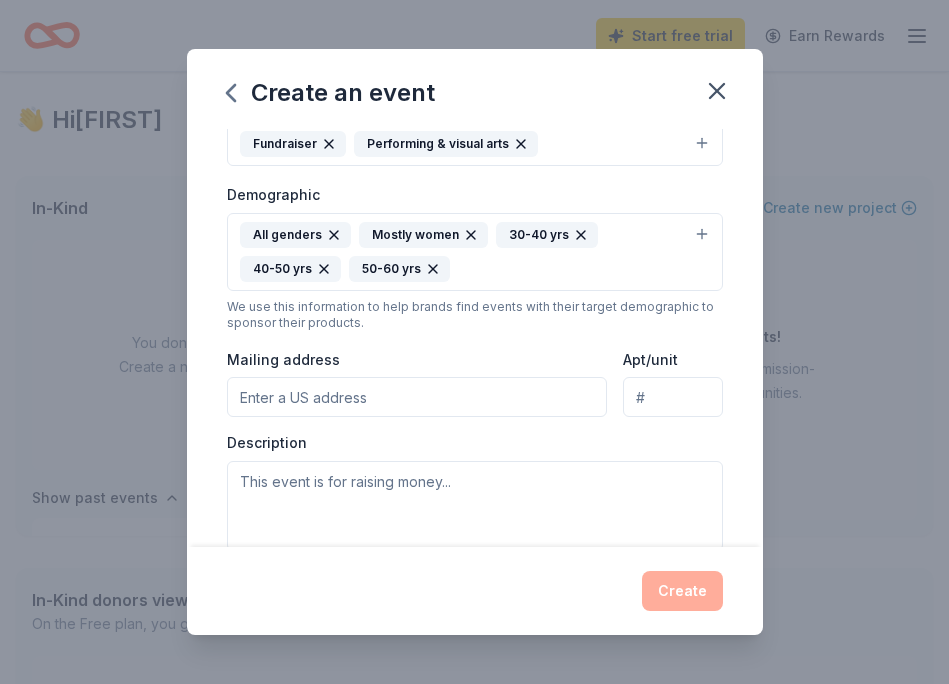 type on "[NUMBER] [STREET]." 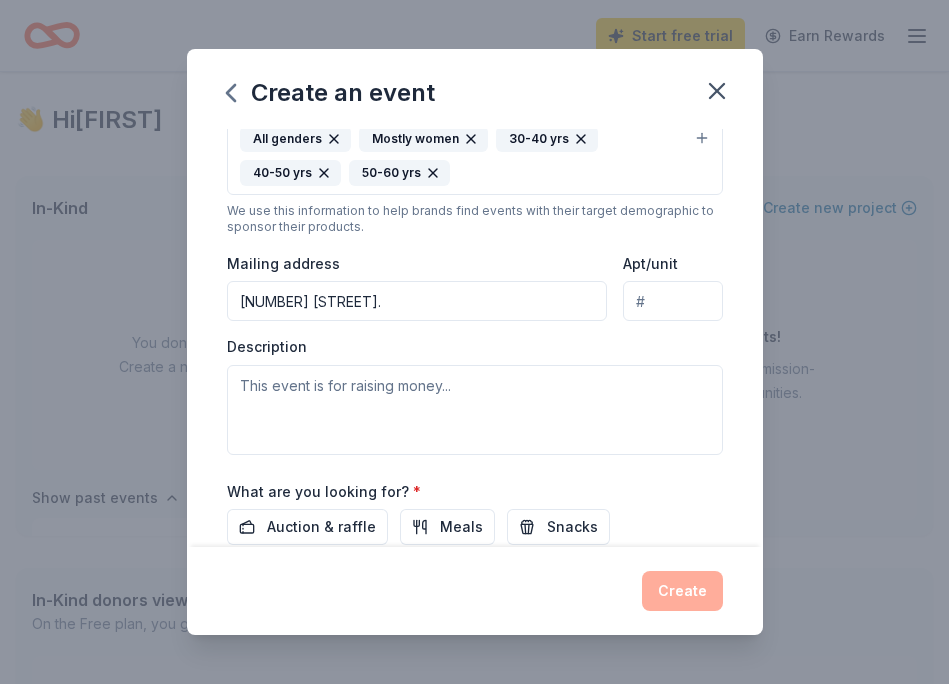 scroll, scrollTop: 396, scrollLeft: 0, axis: vertical 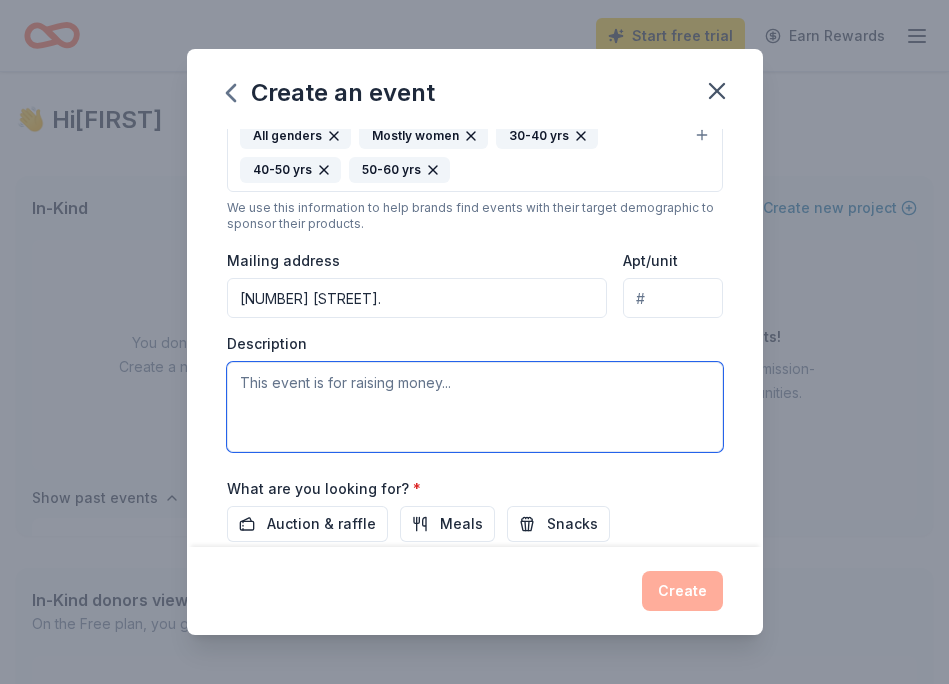 click at bounding box center (475, 407) 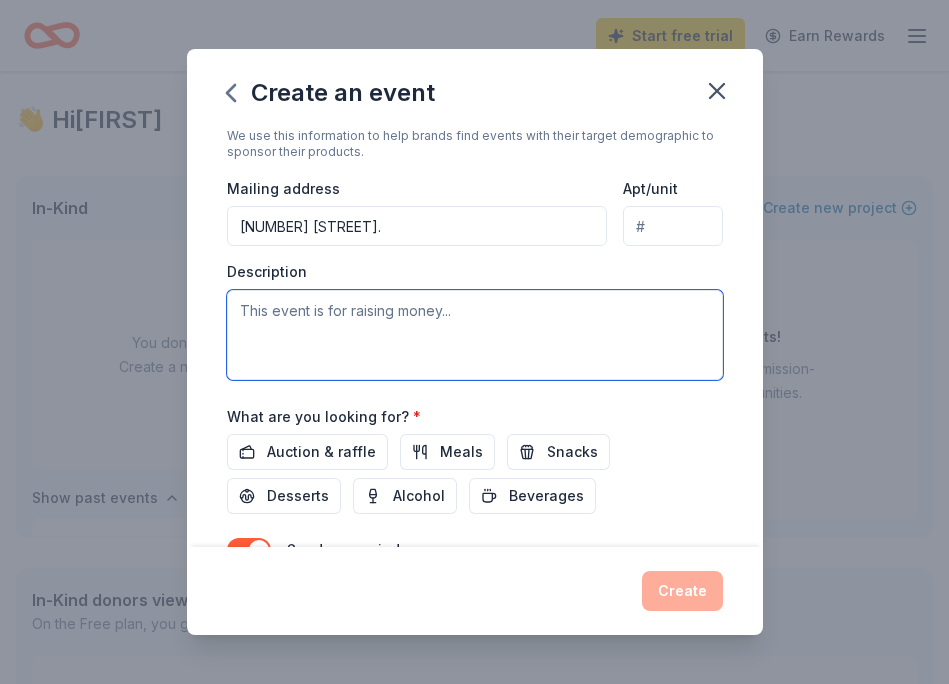 scroll, scrollTop: 469, scrollLeft: 0, axis: vertical 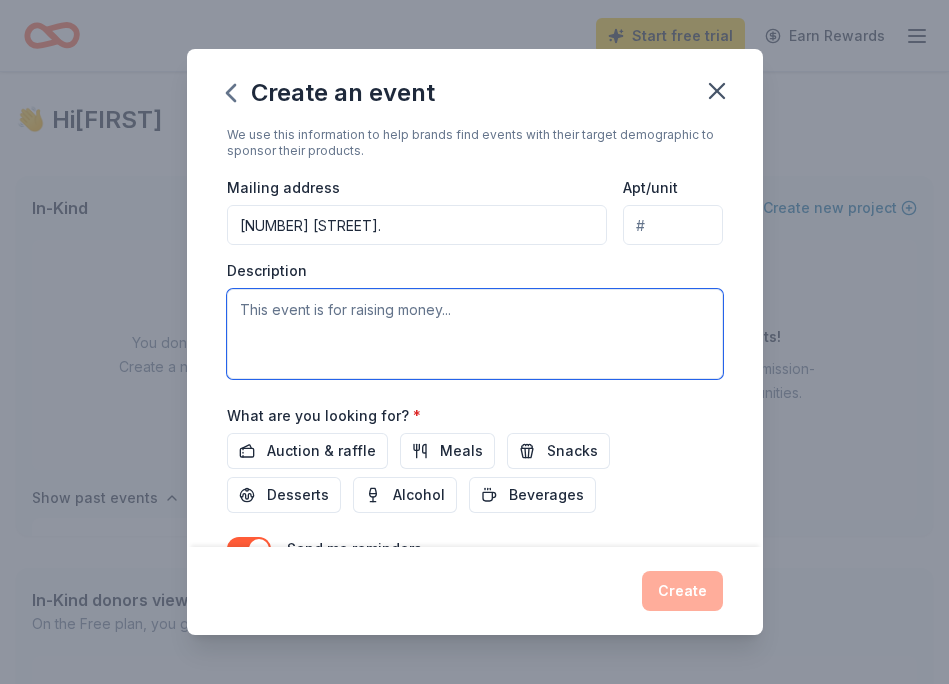 paste on "We’re currently preparing for our annual fundraiser, Skipping Stones, happening [DATE], at Life at Deep Ellum. It will be an evening of live performances, cocktails, and community connection all in support of local artists and socially conscious programming." 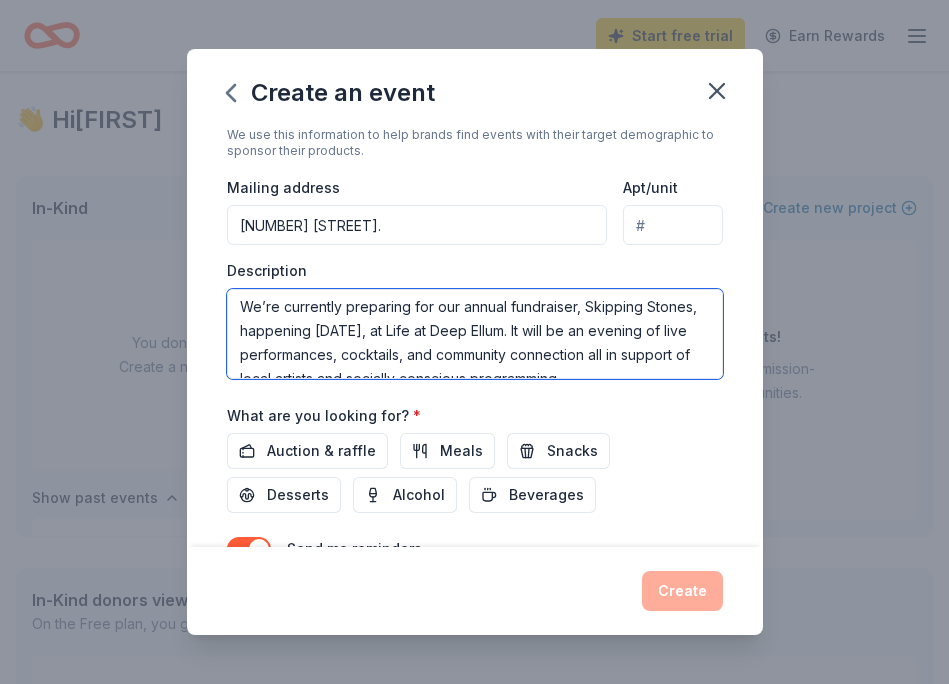 scroll, scrollTop: 0, scrollLeft: 0, axis: both 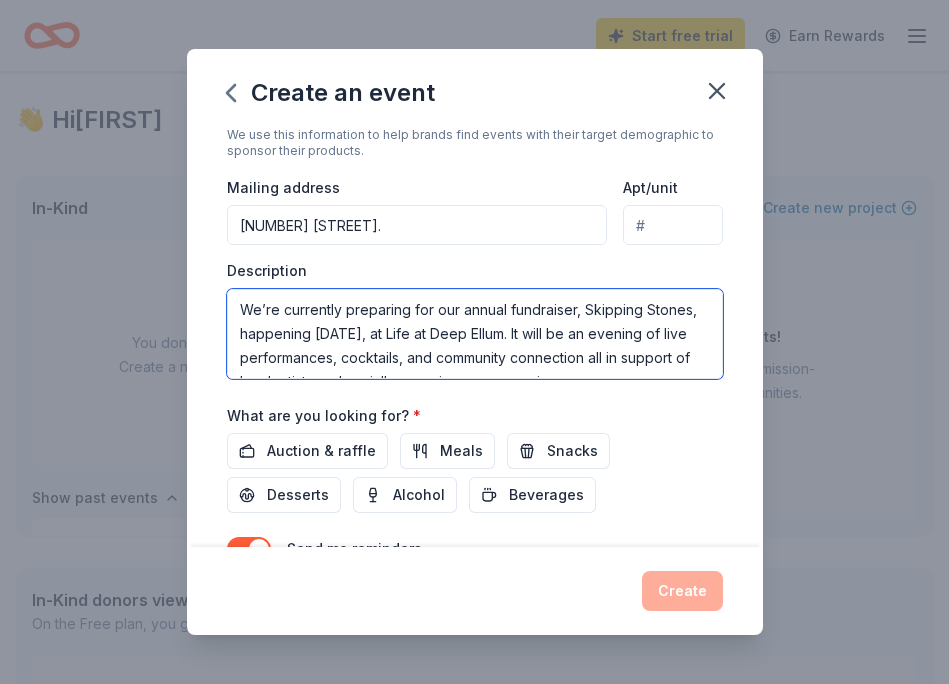 drag, startPoint x: 441, startPoint y: 309, endPoint x: 226, endPoint y: 308, distance: 215.00232 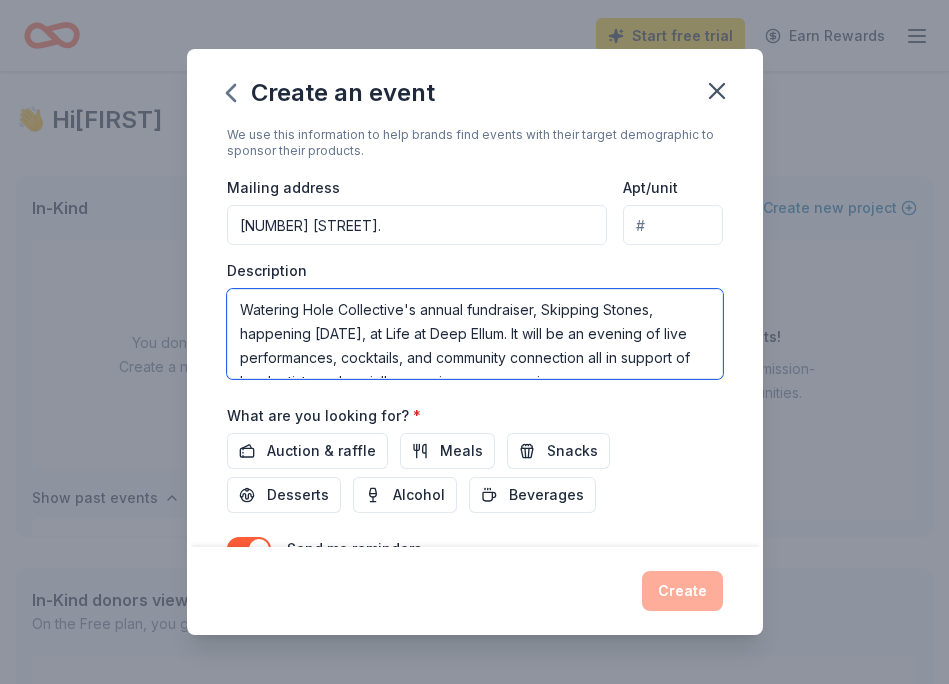 drag, startPoint x: 310, startPoint y: 336, endPoint x: 238, endPoint y: 336, distance: 72 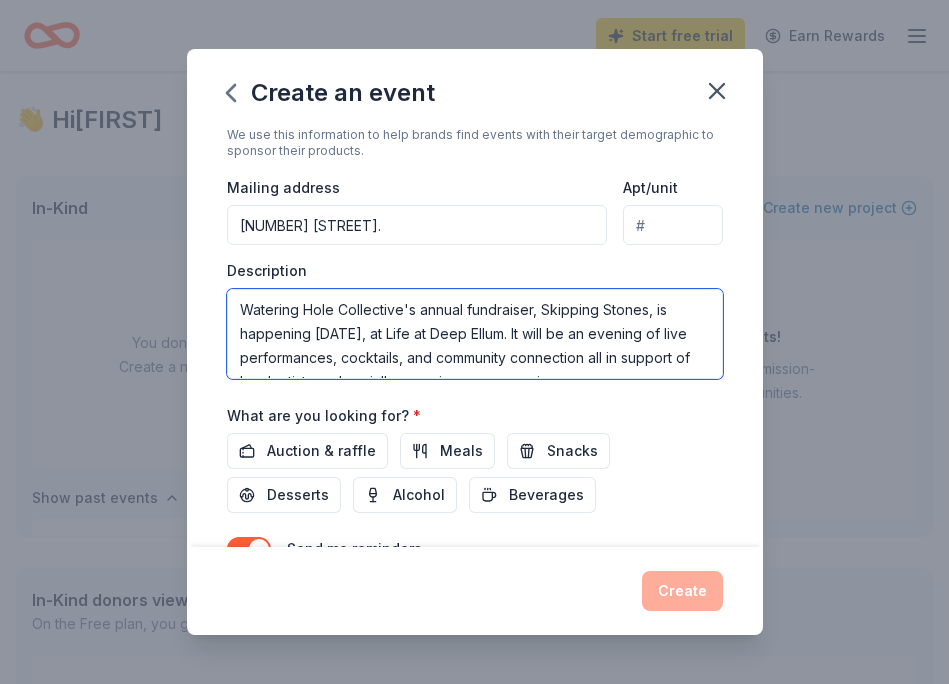 scroll, scrollTop: 24, scrollLeft: 0, axis: vertical 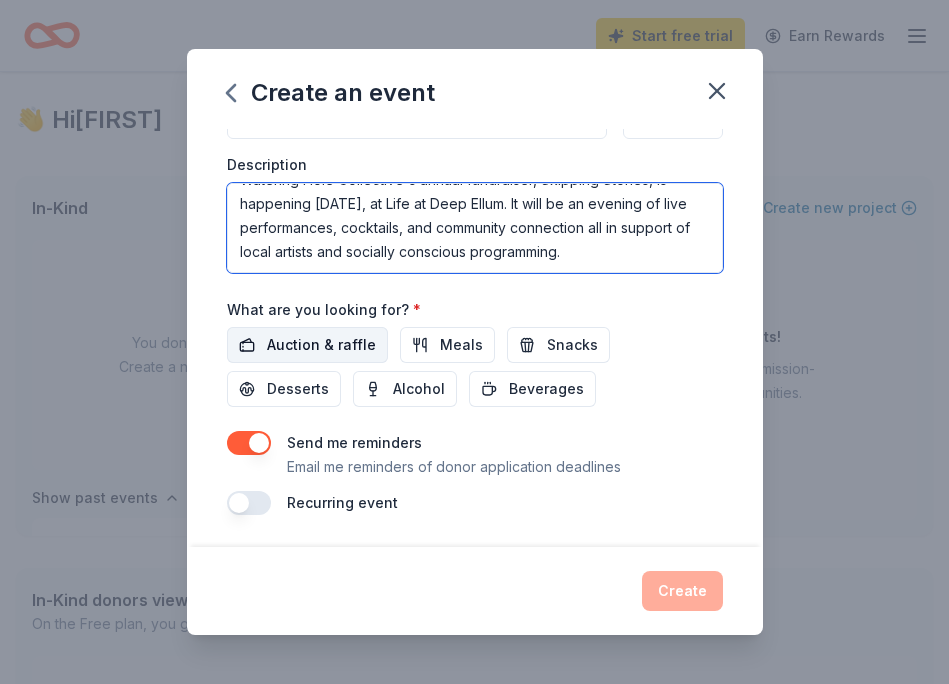 type on "Watering Hole Collective's annual fundraiser, Skipping Stones, is happening [DATE], at Life at Deep Ellum. It will be an evening of live performances, cocktails, and community connection all in support of local artists and socially conscious programming." 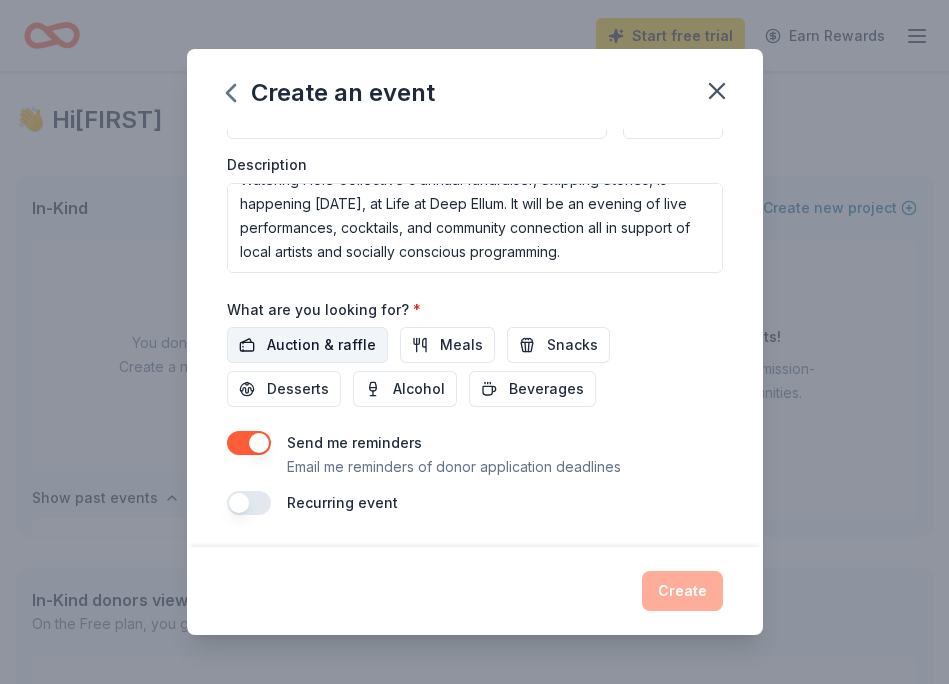click on "Auction & raffle" at bounding box center (321, 345) 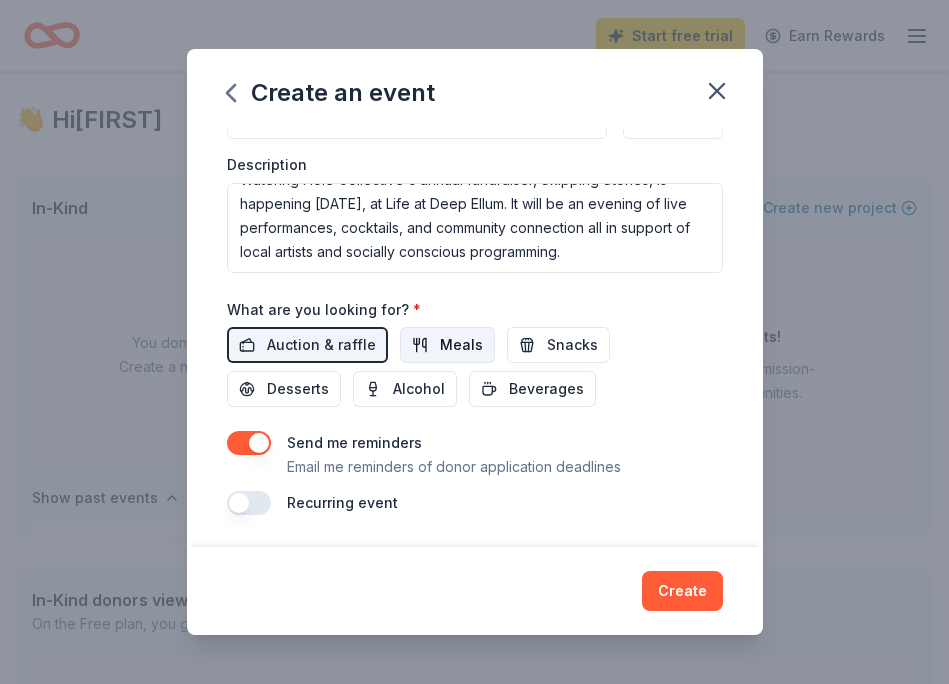 click on "Meals" at bounding box center [461, 345] 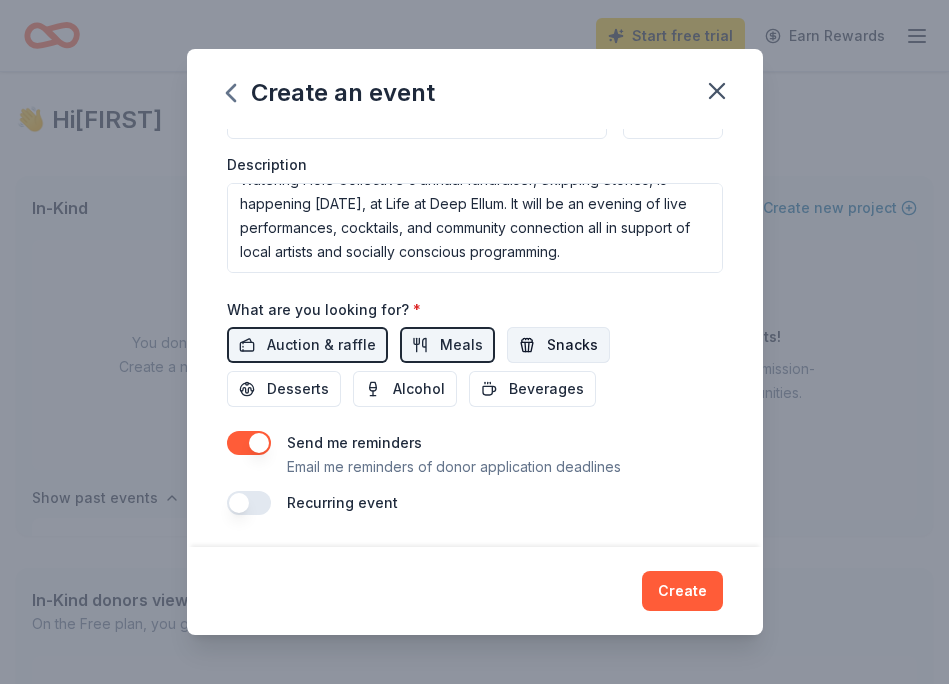click on "Snacks" at bounding box center [558, 345] 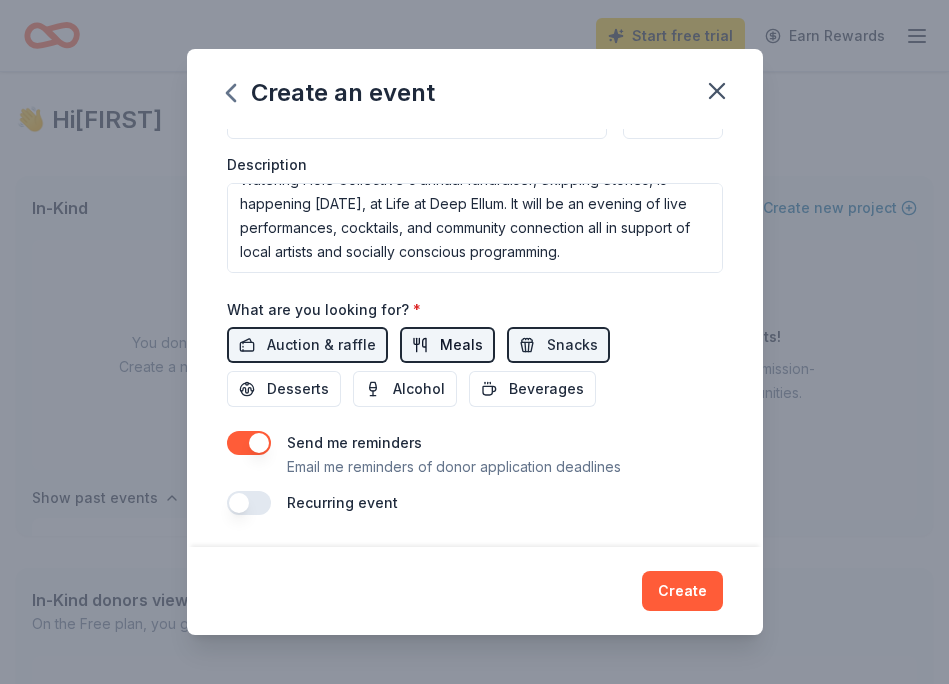 click on "Meals" at bounding box center (461, 345) 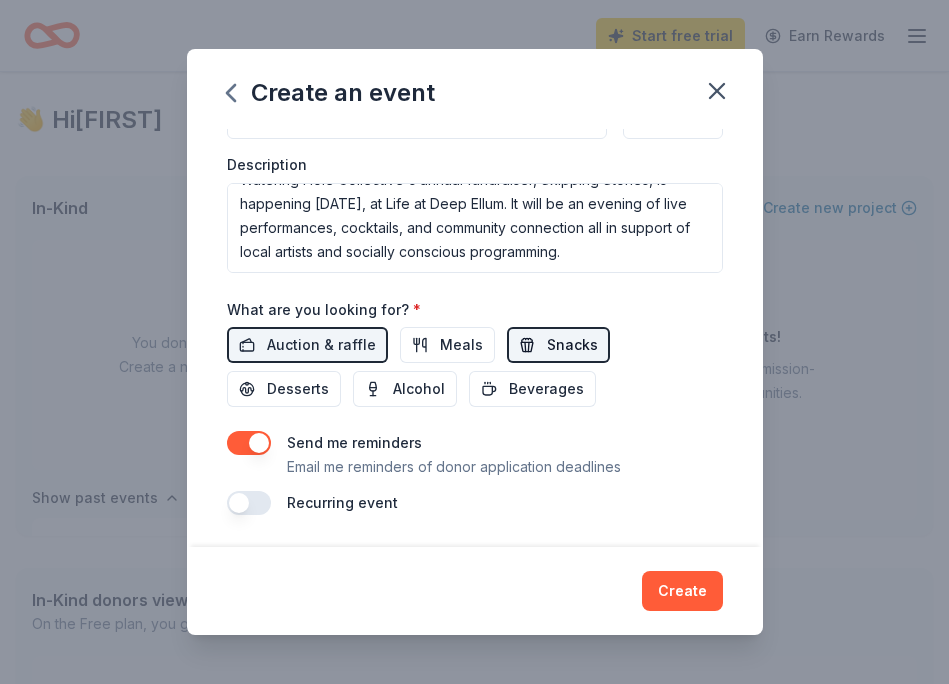 click on "Snacks" at bounding box center [572, 345] 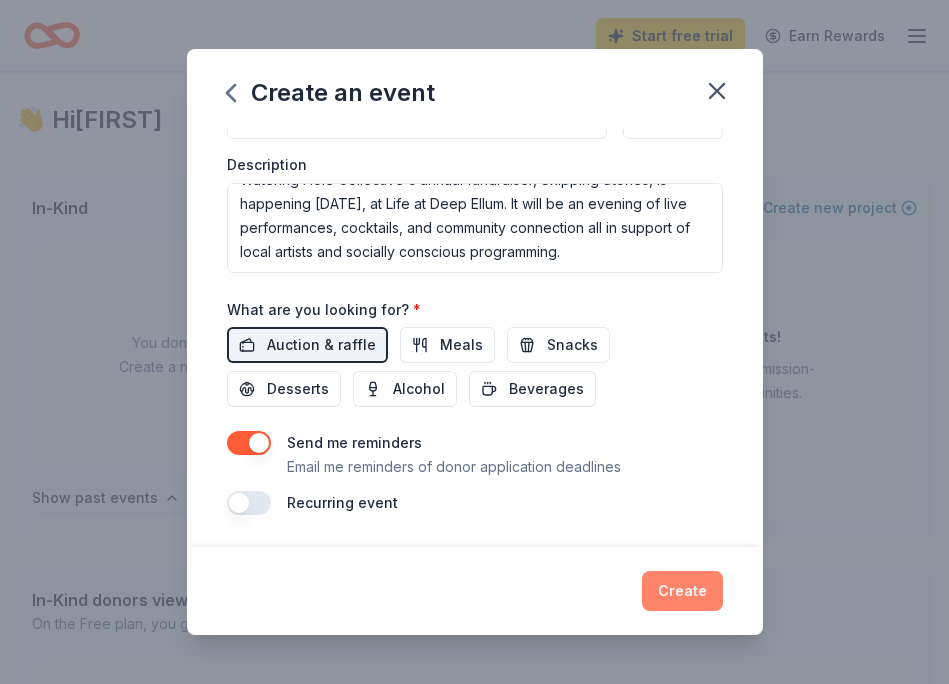 click on "Create" at bounding box center (682, 591) 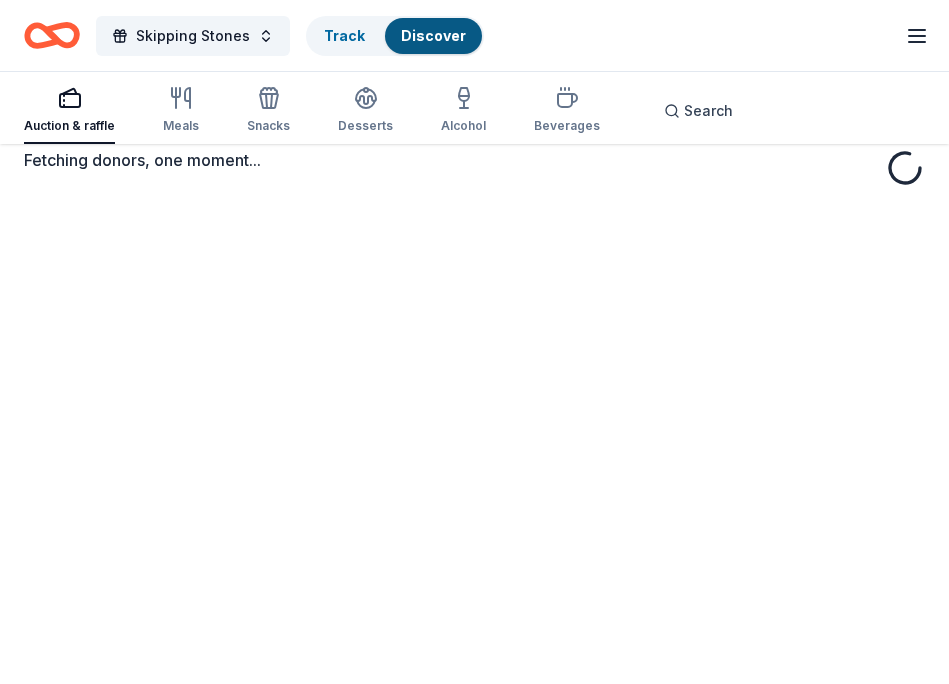 scroll, scrollTop: 87, scrollLeft: 0, axis: vertical 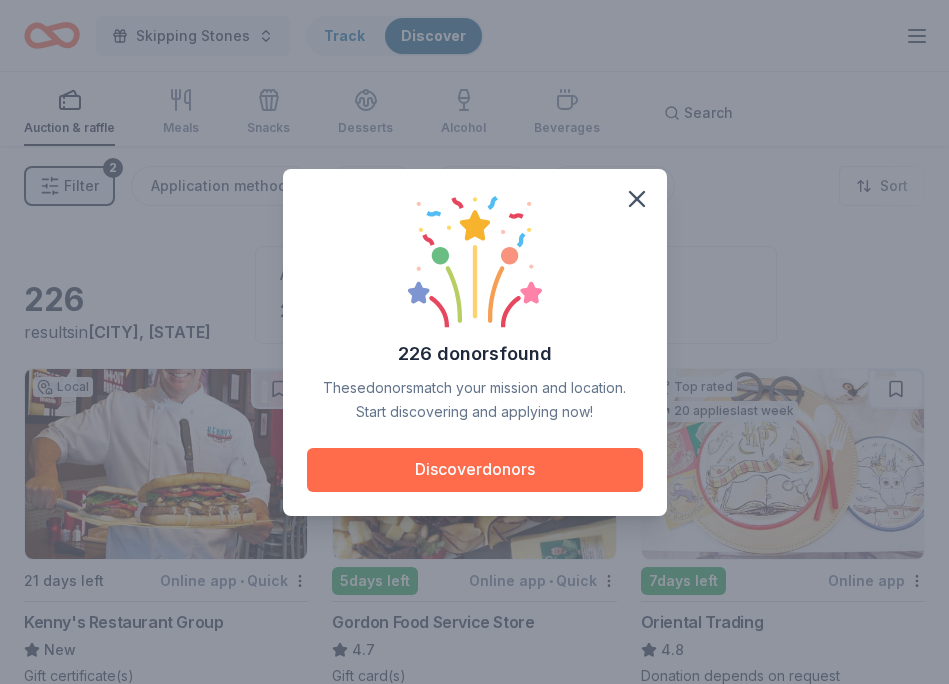 click on "Discover  donors" at bounding box center (475, 470) 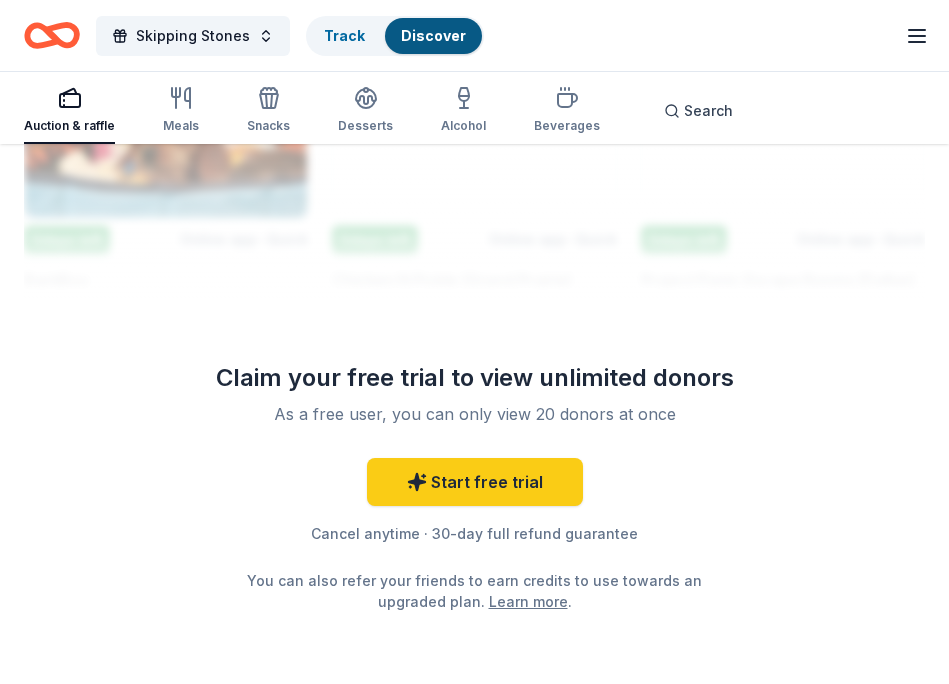 scroll, scrollTop: 3017, scrollLeft: 0, axis: vertical 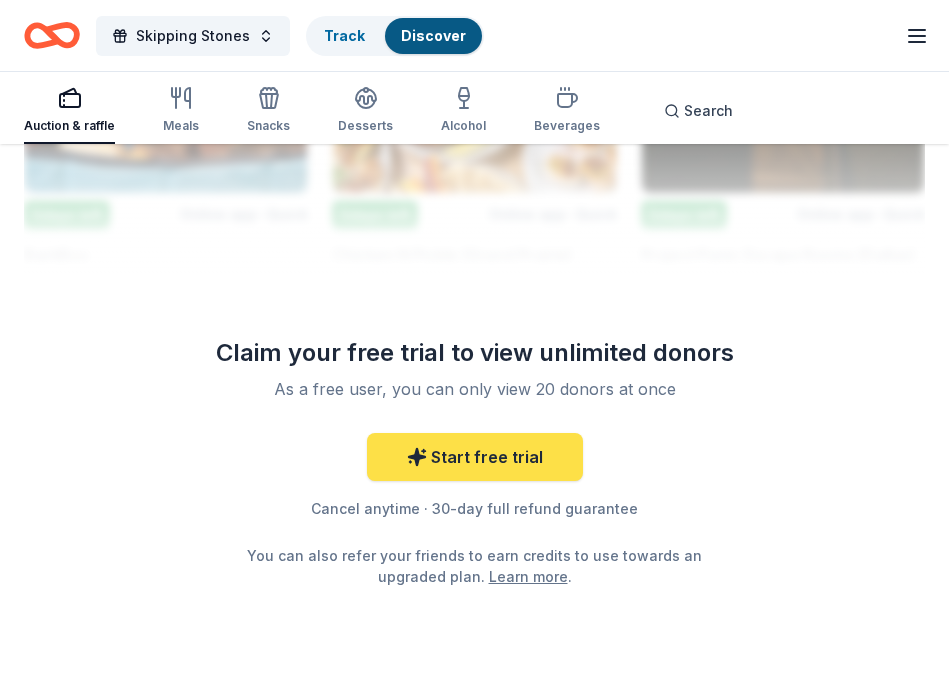 click on "Start free  trial" at bounding box center [475, 457] 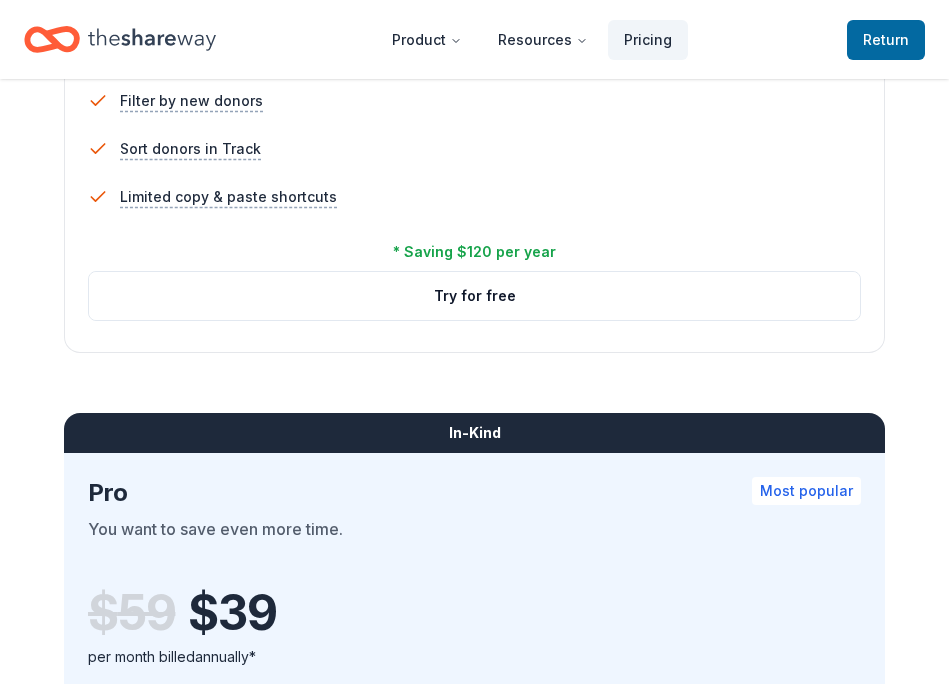 scroll, scrollTop: 1496, scrollLeft: 0, axis: vertical 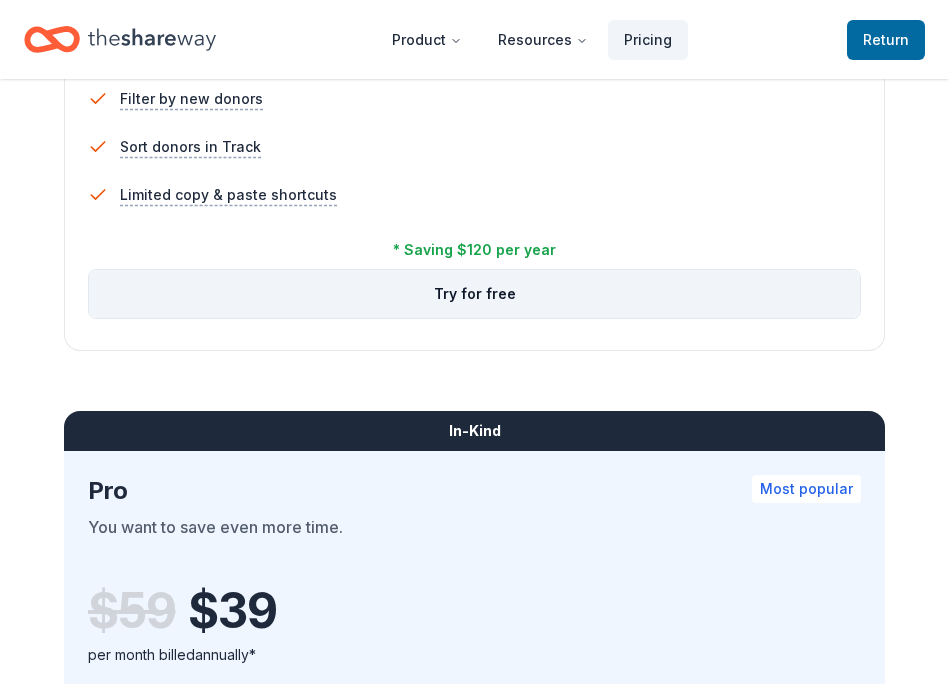 click on "Try for free" at bounding box center [474, 294] 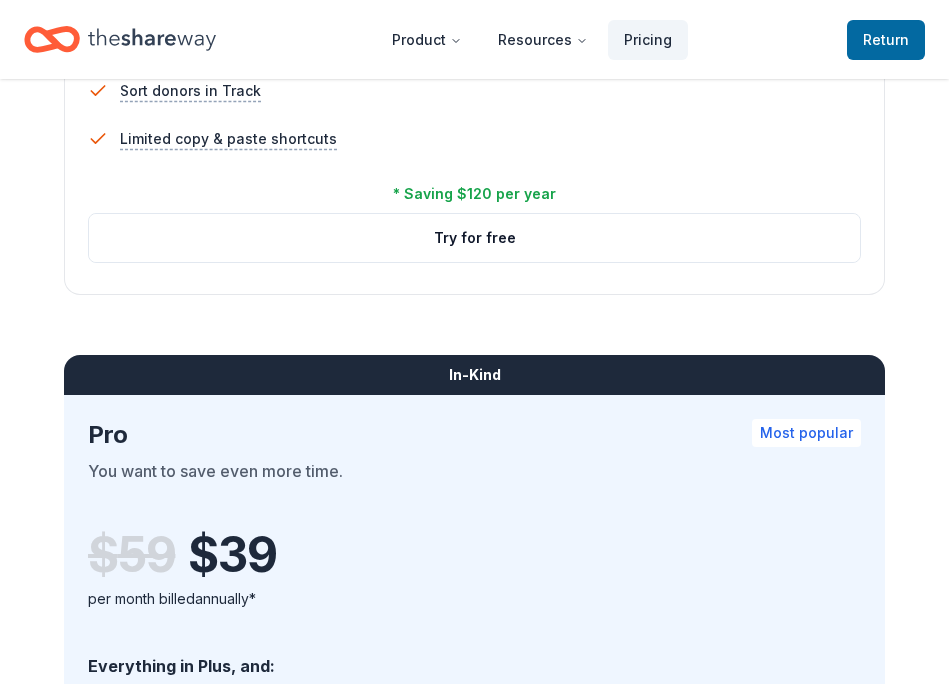 scroll, scrollTop: 1610, scrollLeft: 0, axis: vertical 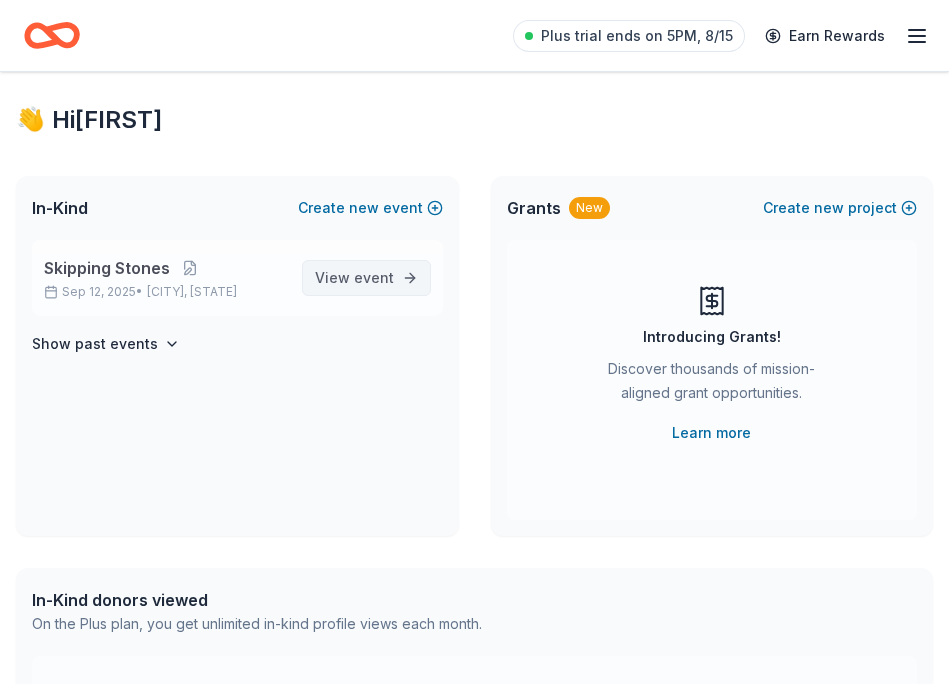 click on "event" at bounding box center [374, 277] 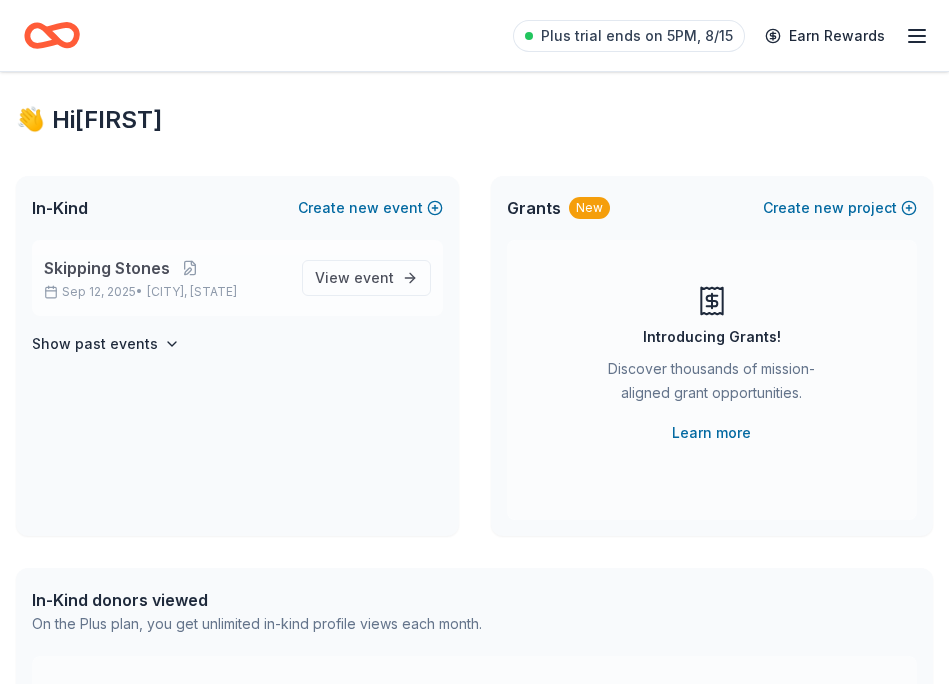 click on "Skipping Stones" at bounding box center [165, 268] 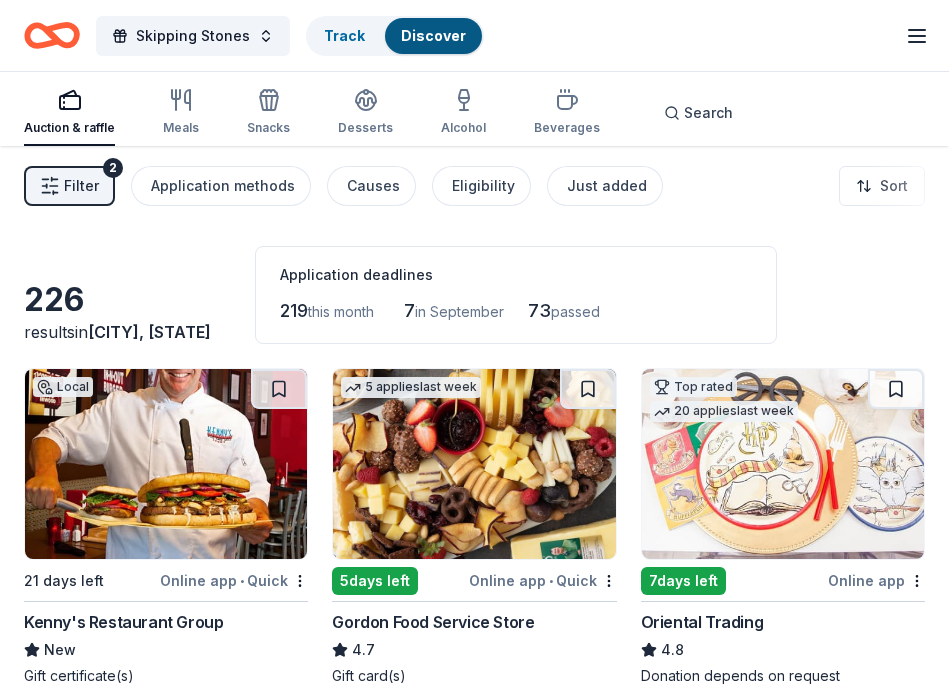 click 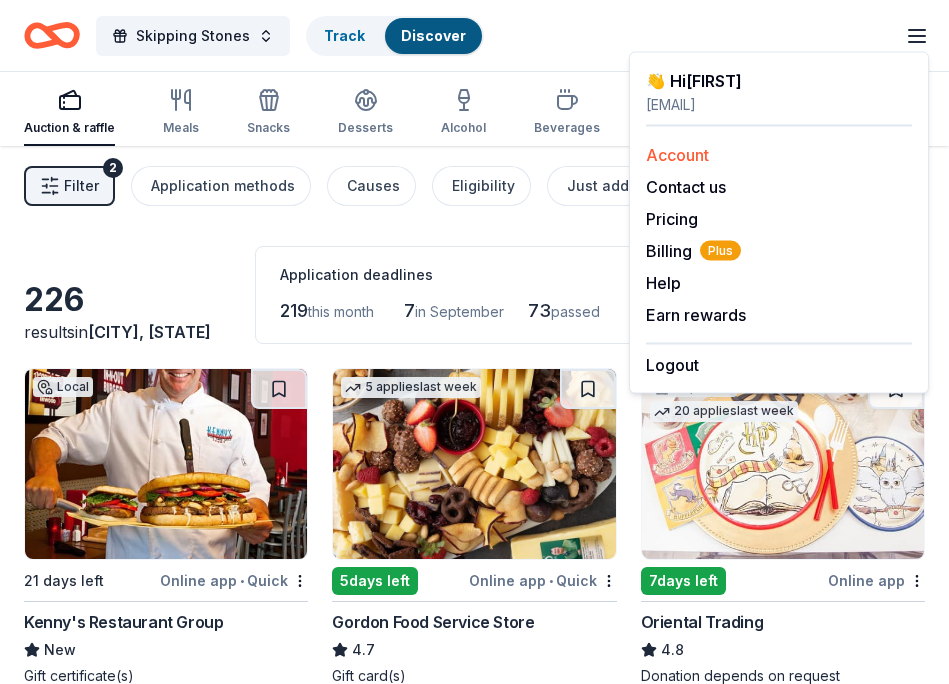 click on "Account" at bounding box center (677, 155) 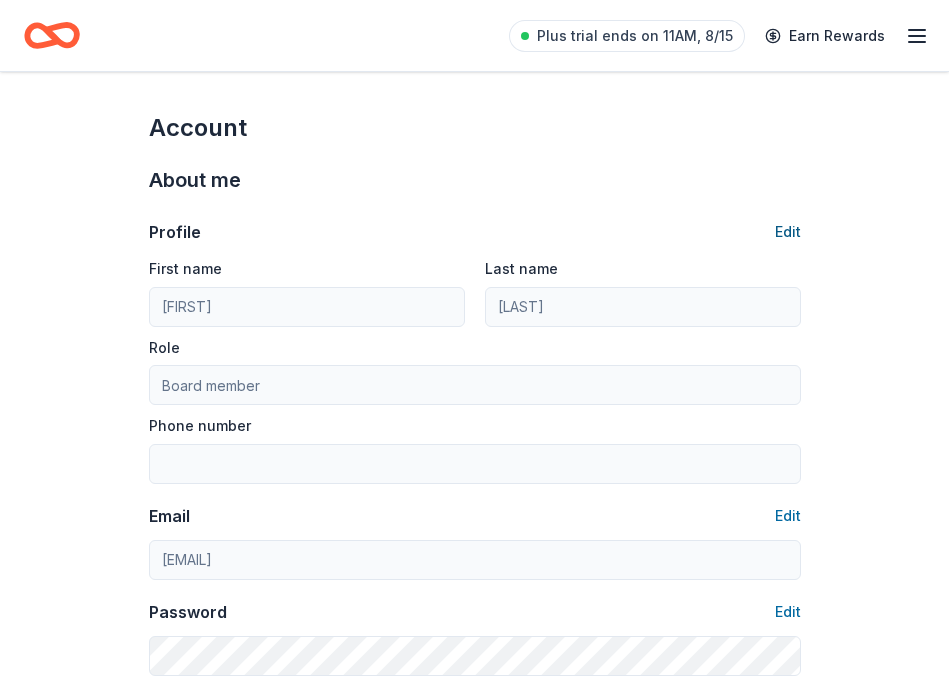 click on "Edit" at bounding box center (788, 232) 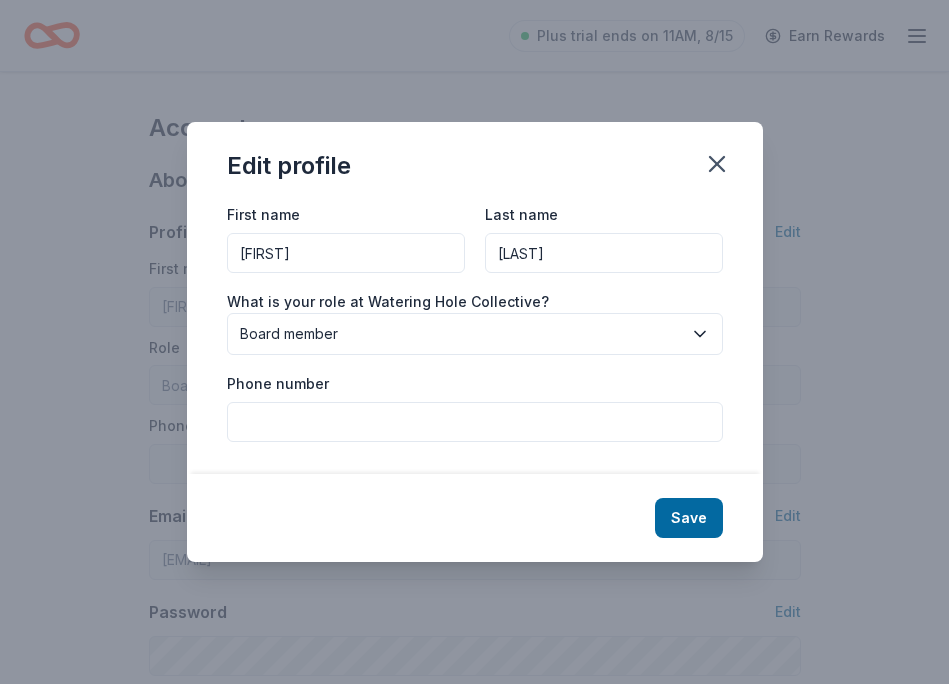 drag, startPoint x: 412, startPoint y: 250, endPoint x: 222, endPoint y: 250, distance: 190 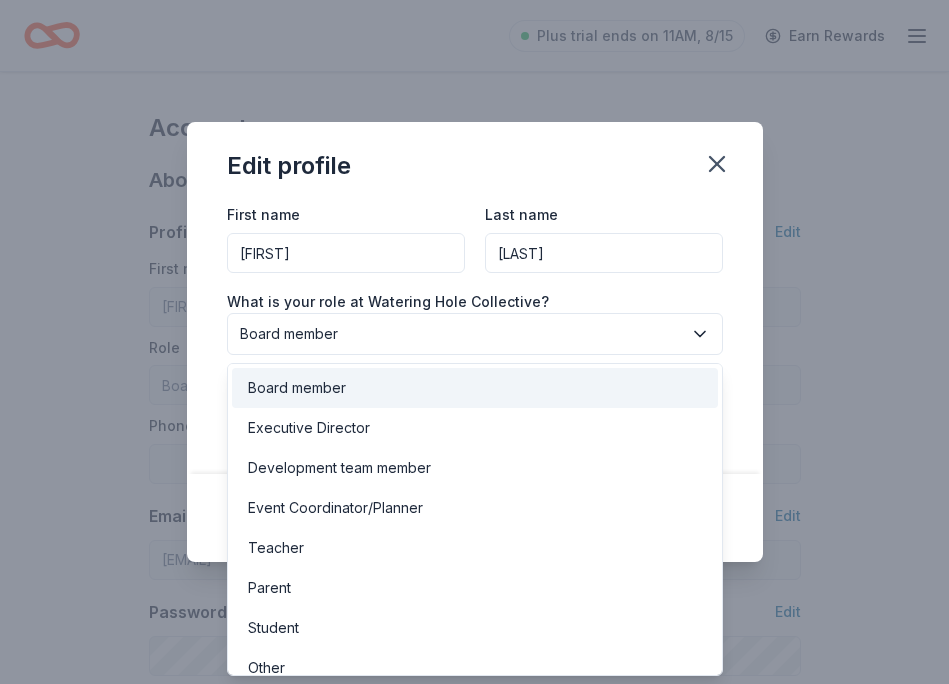click on "Board member" at bounding box center [461, 334] 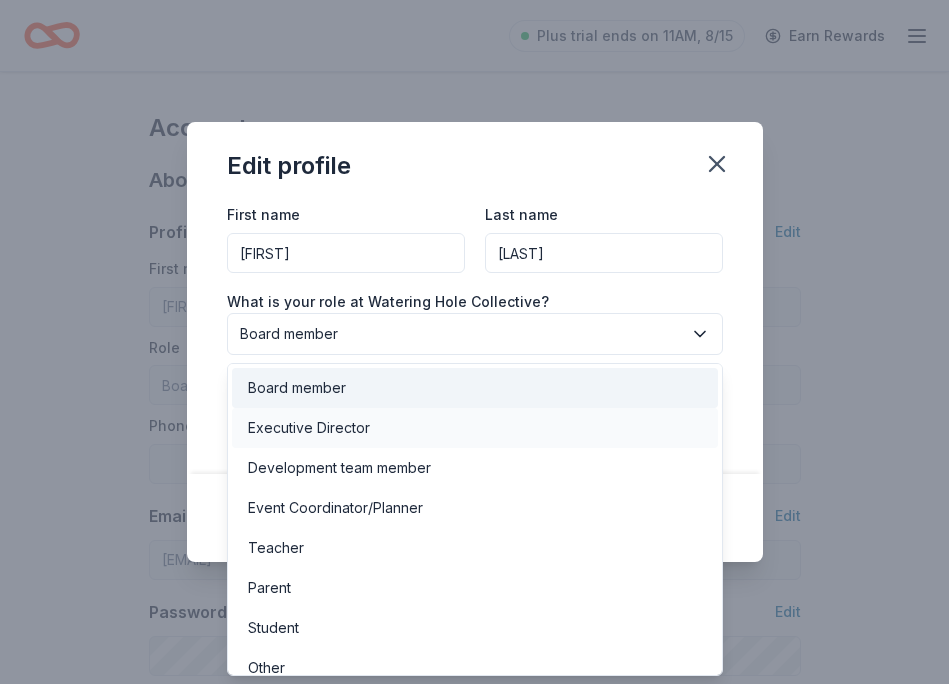 click on "Executive Director" at bounding box center [475, 428] 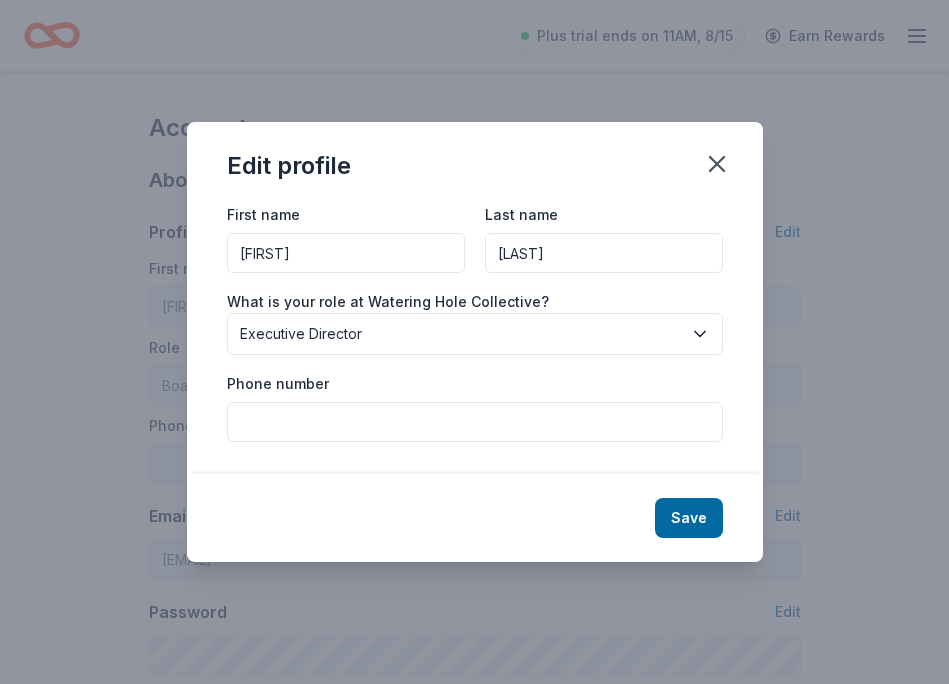click on "Phone number" at bounding box center [475, 422] 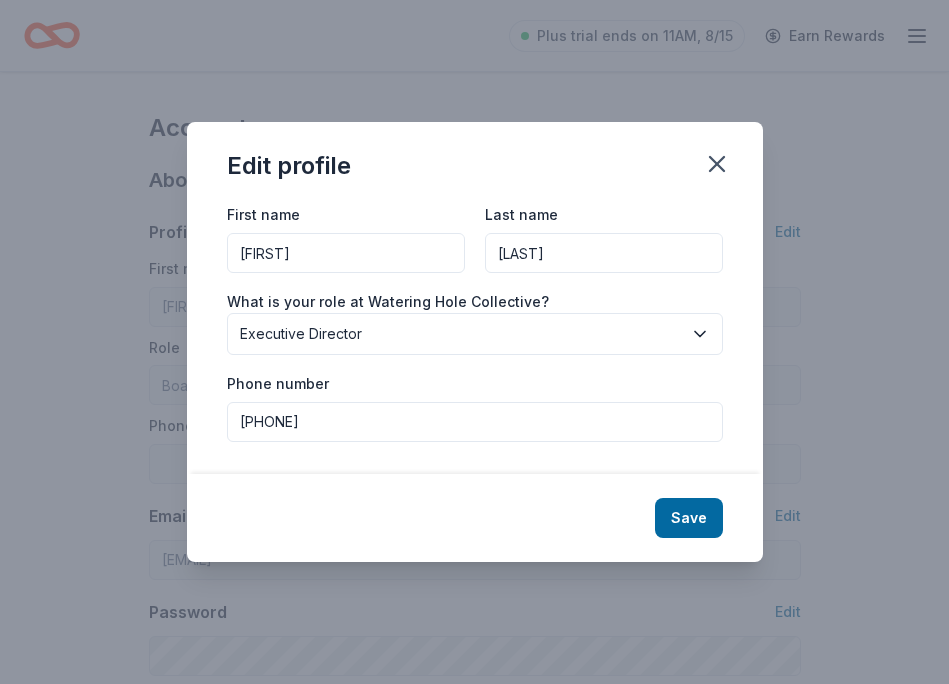 type on "6232399110" 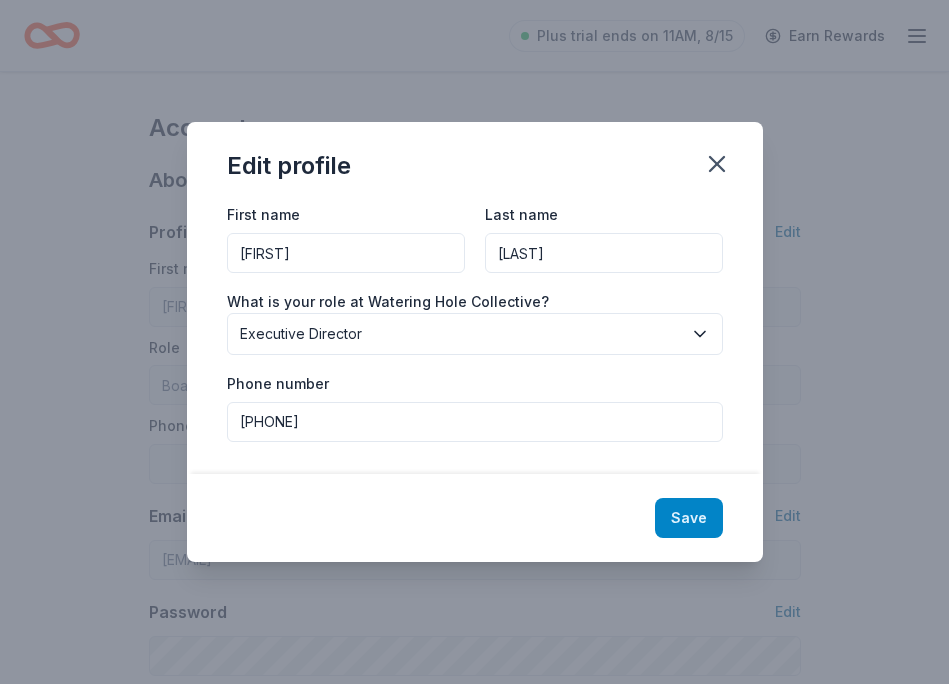 click on "Save" at bounding box center [689, 518] 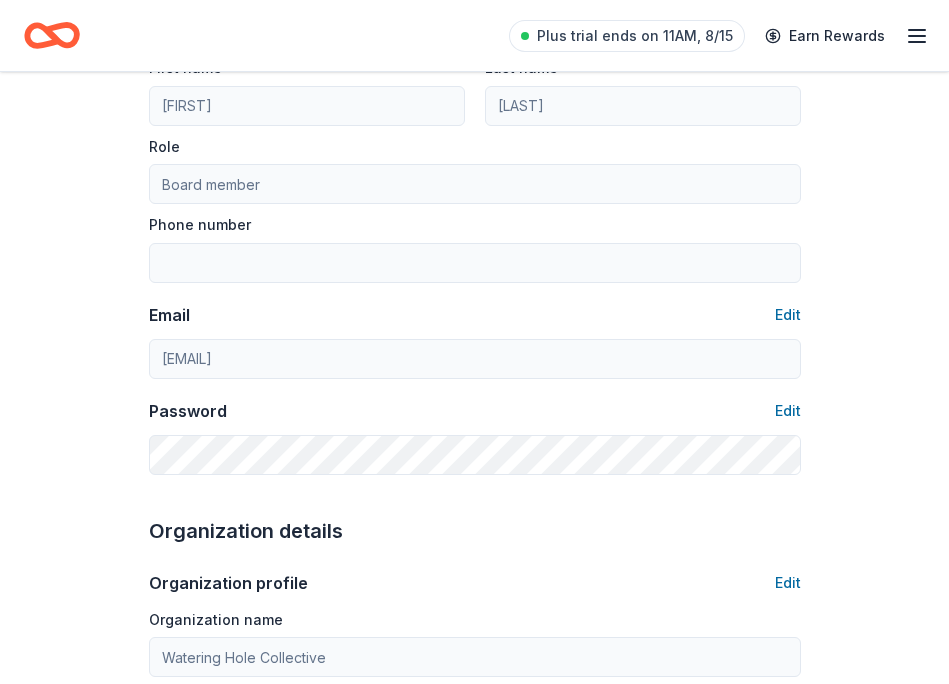 type on "Jenny" 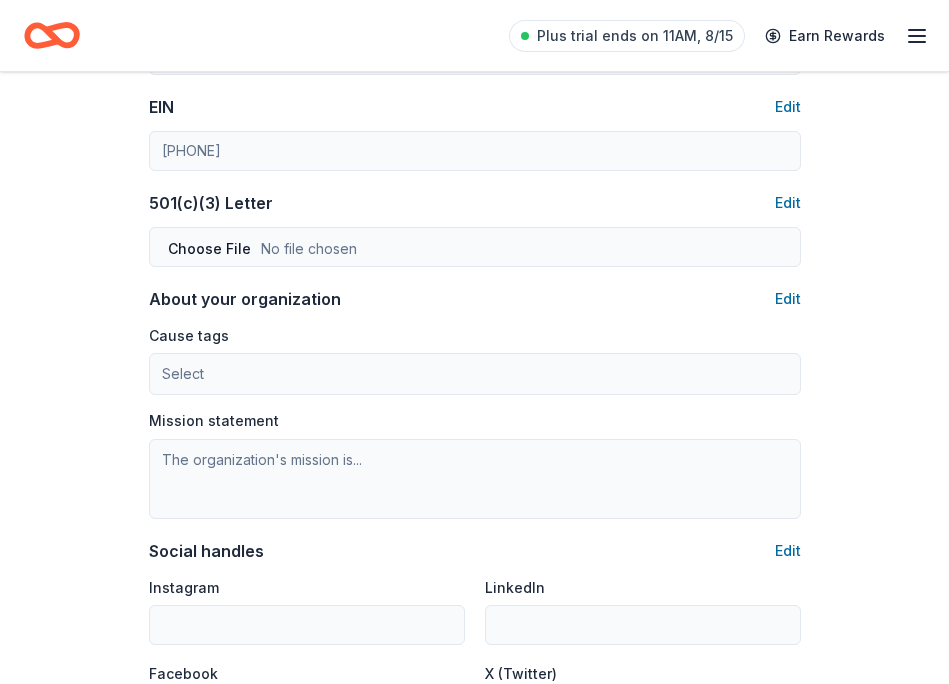 scroll, scrollTop: 978, scrollLeft: 0, axis: vertical 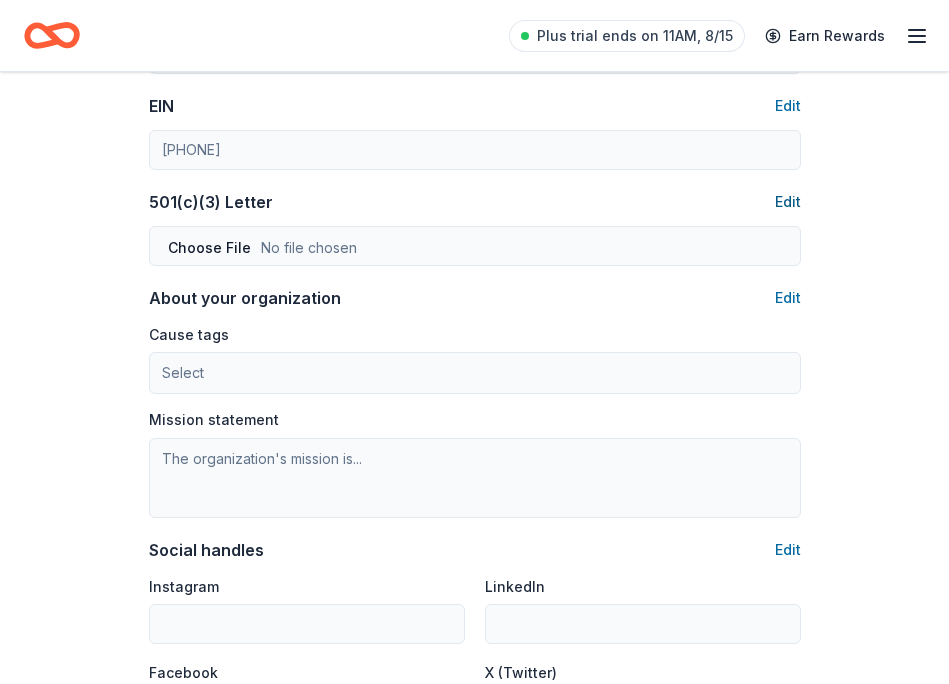 click on "Edit" at bounding box center [788, 202] 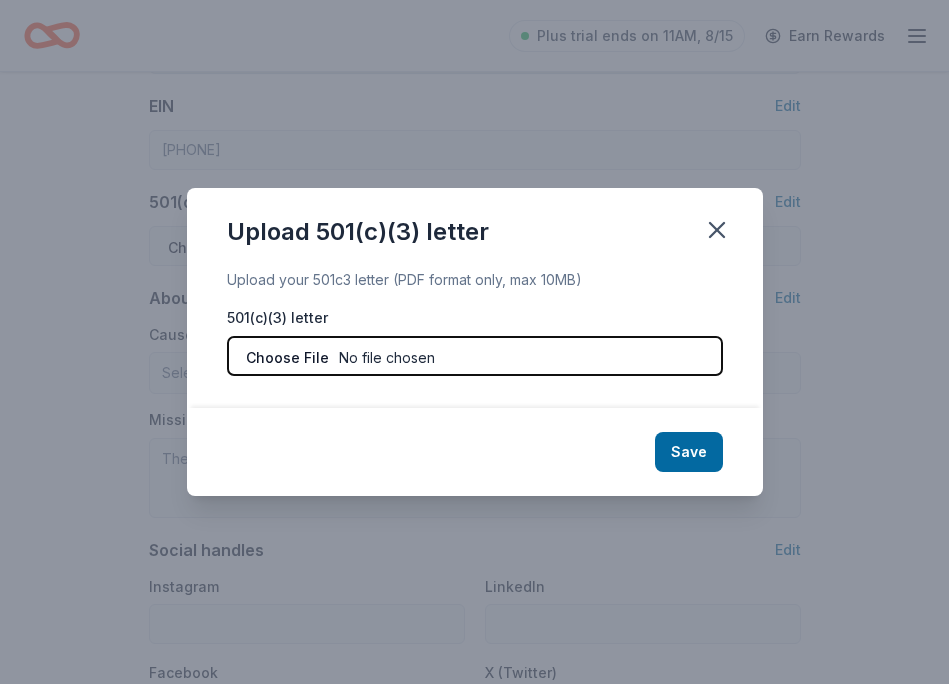 click at bounding box center [475, 356] 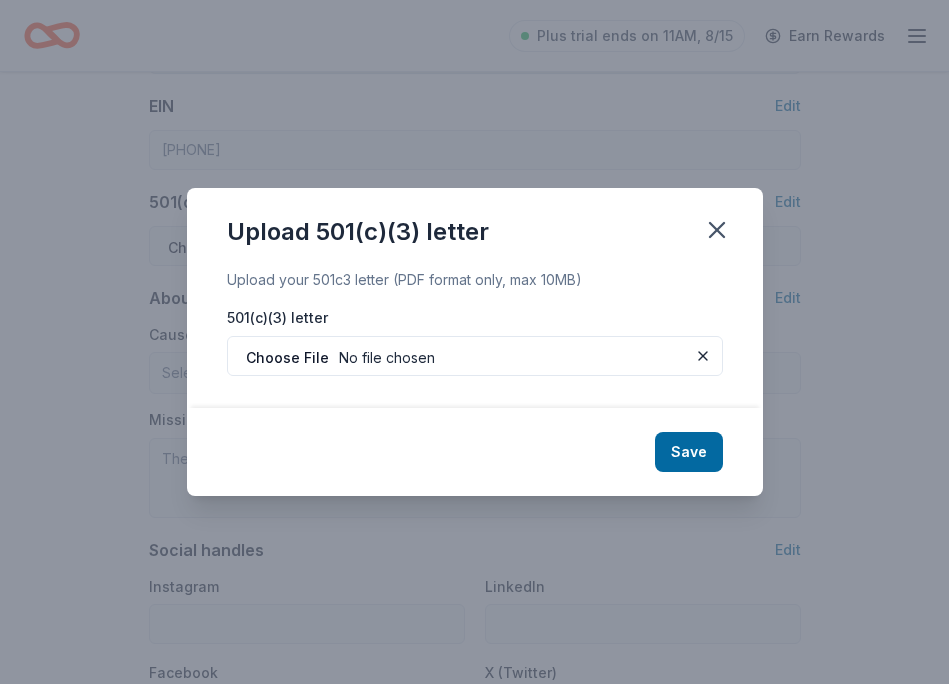 click on "Save" at bounding box center (689, 452) 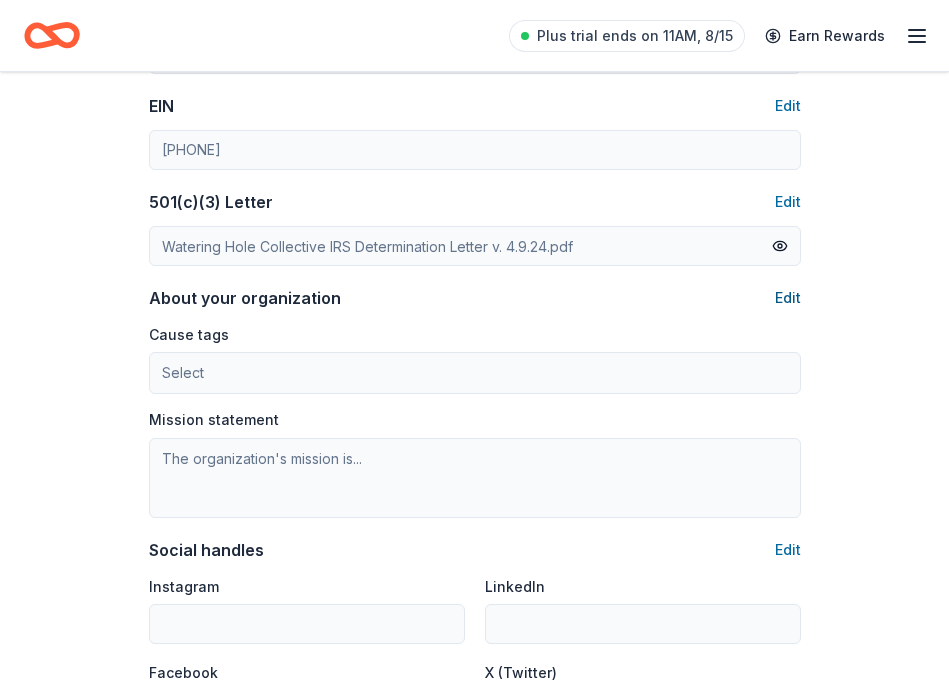 click on "Edit" at bounding box center (788, 298) 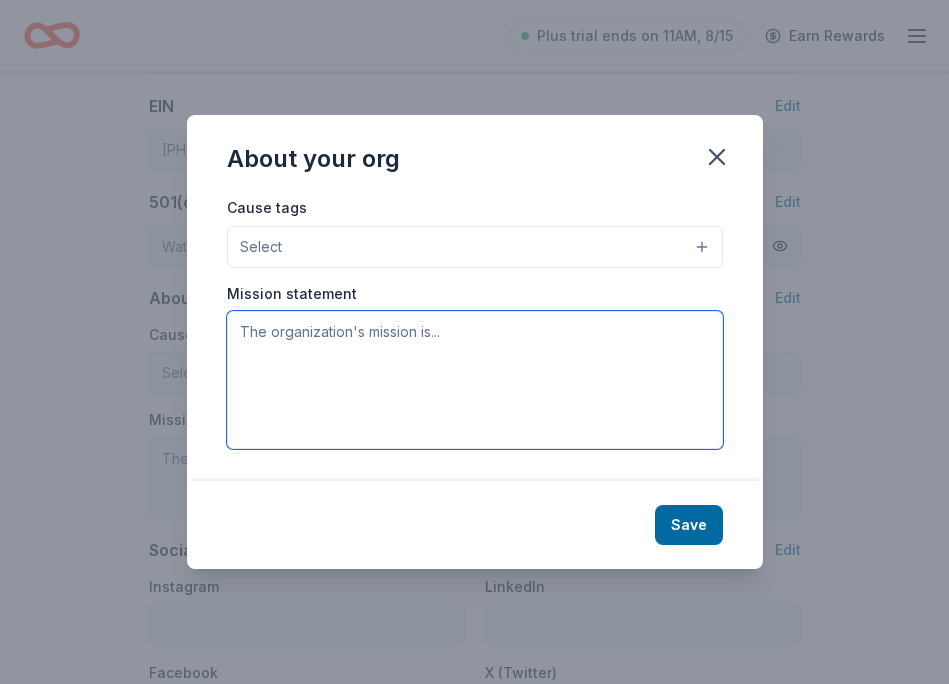 click at bounding box center [475, 380] 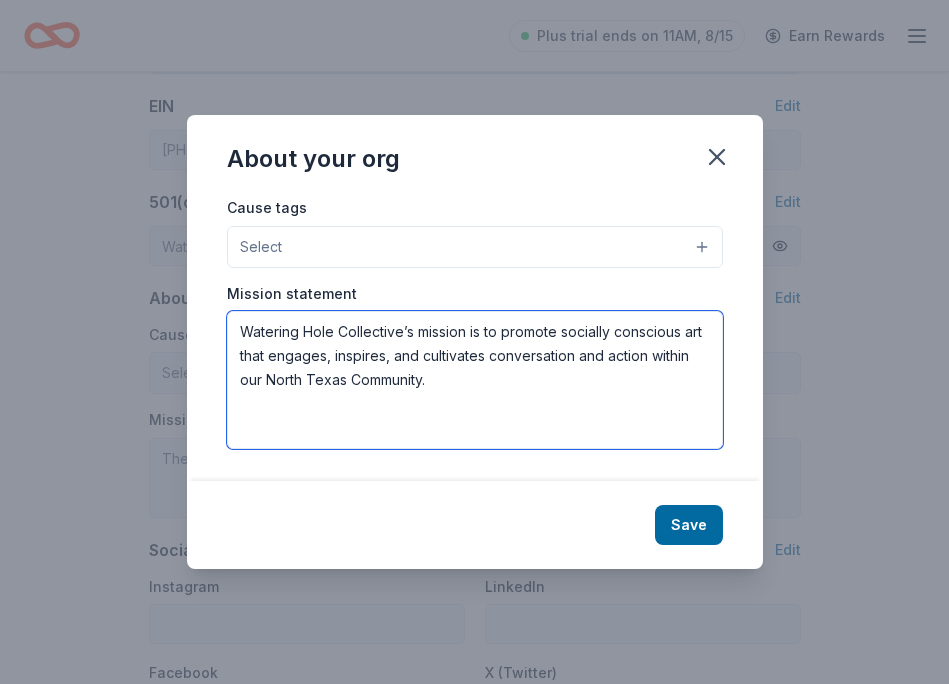 type on "Watering Hole Collective’s mission is to promote socially conscious art that engages, inspires, and cultivates conversation and action within our North Texas Community." 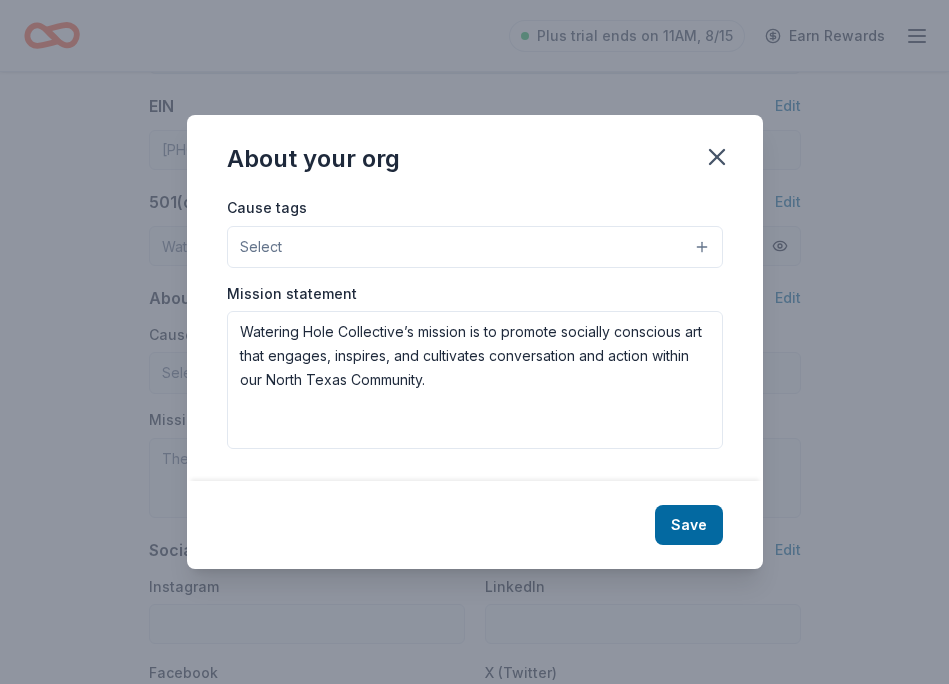 click on "Select" at bounding box center (475, 247) 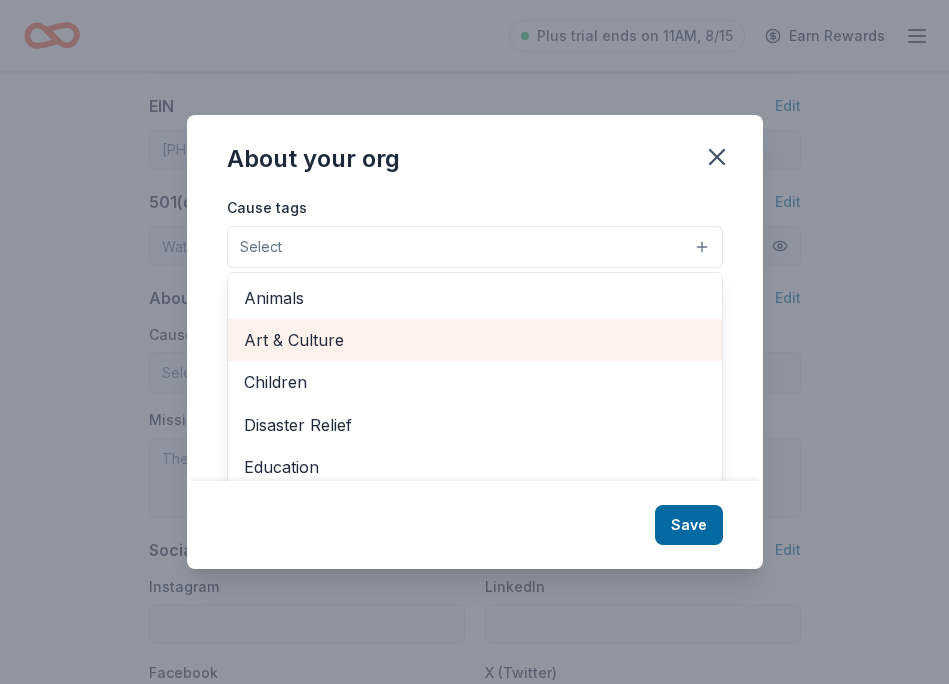 click on "Art & Culture" at bounding box center (475, 340) 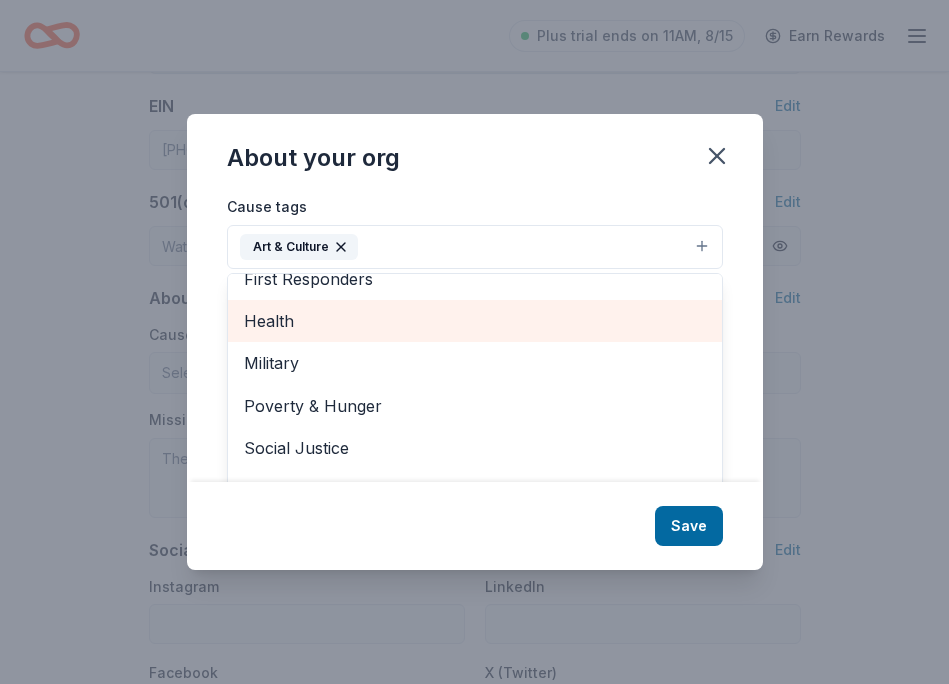 scroll, scrollTop: 236, scrollLeft: 0, axis: vertical 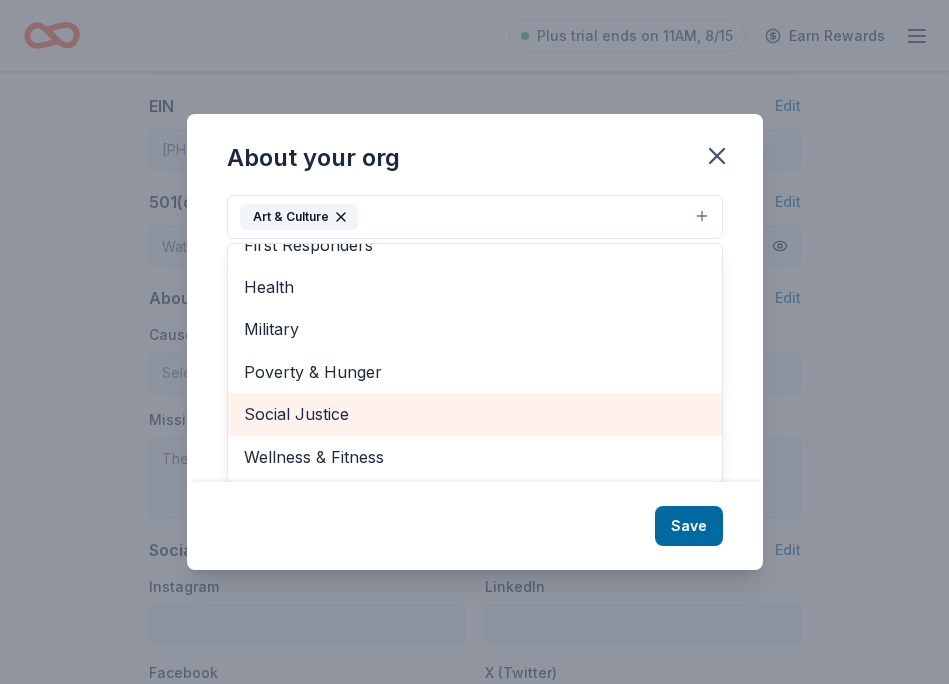 click on "Social Justice" at bounding box center [475, 414] 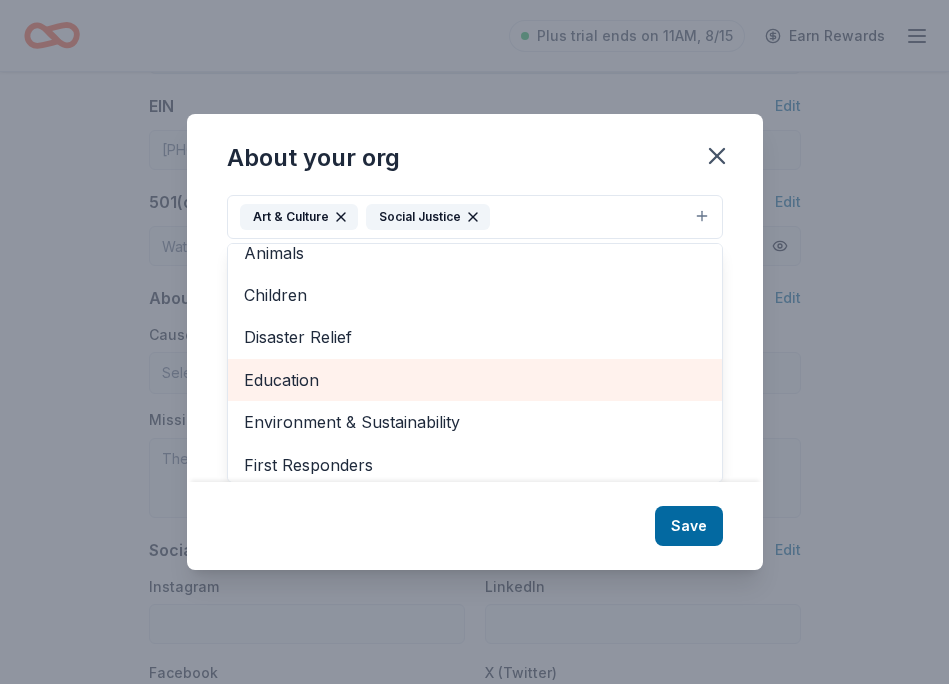 scroll, scrollTop: 0, scrollLeft: 0, axis: both 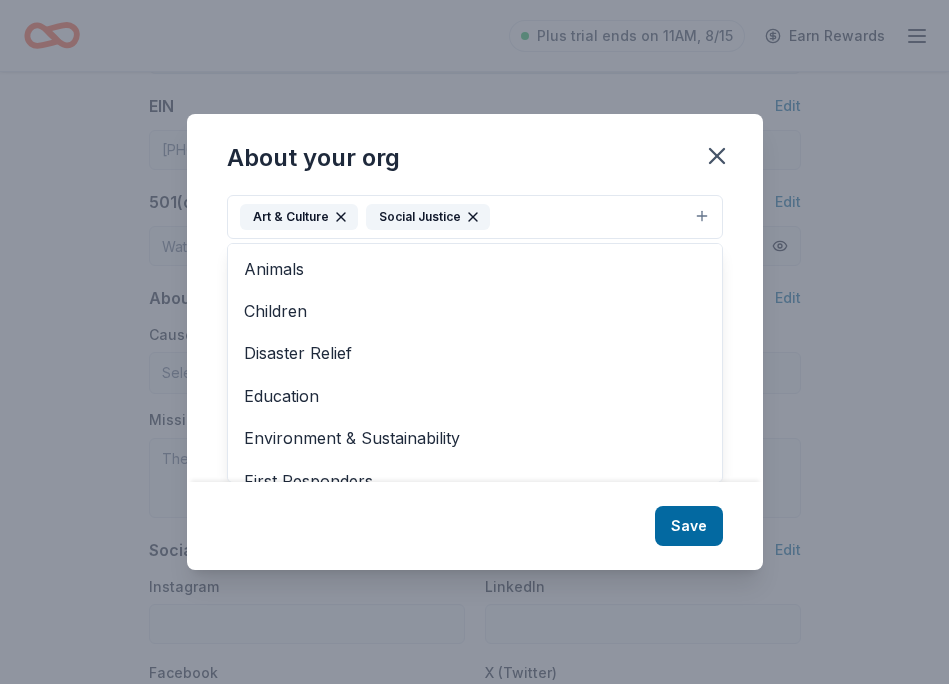 click on "About your org Cause tags Art & Culture Social Justice Animals Children Disaster Relief Education Environment & Sustainability First Responders Health Military Poverty & Hunger Wellness & Fitness Mission statement Watering Hole Collective’s mission is to promote socially conscious art that engages, inspires, and cultivates conversation and action within our North Texas Community. Save" at bounding box center (475, 342) 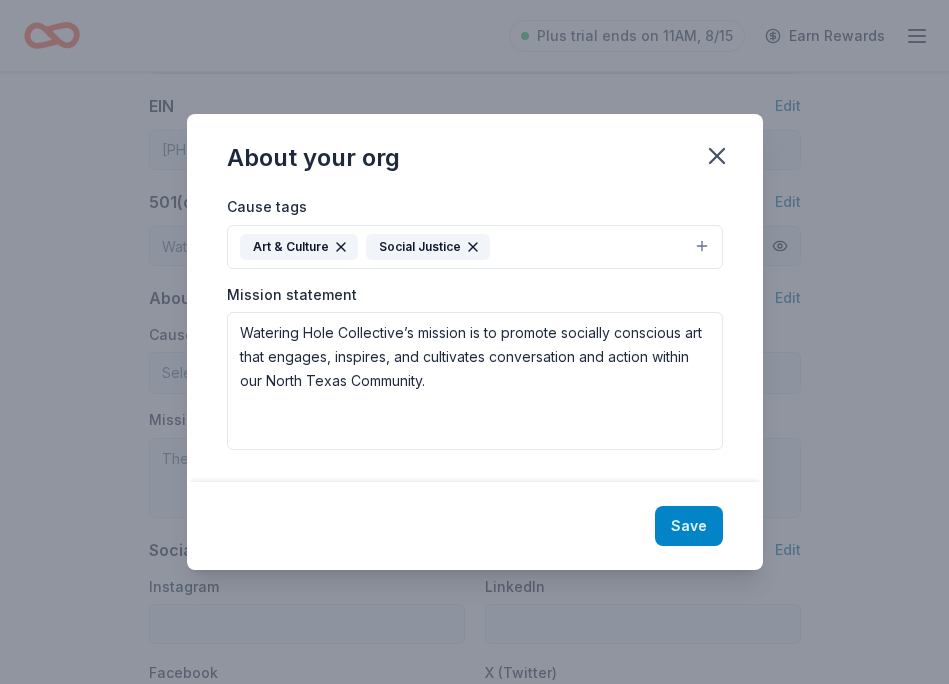click on "Save" at bounding box center (689, 526) 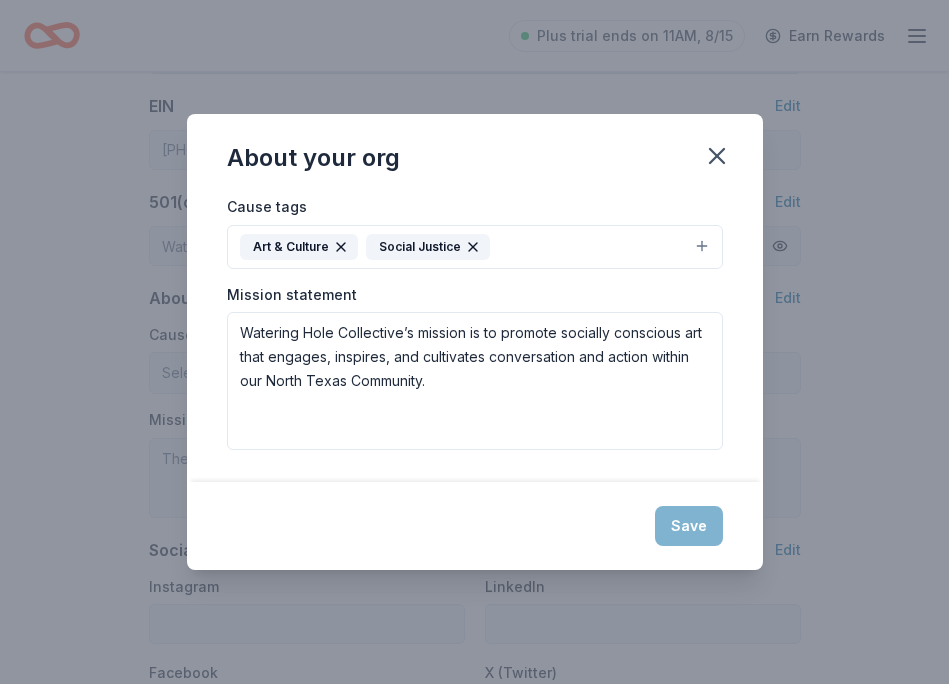 type on "Watering Hole Collective’s mission is to promote socially conscious art that engages, inspires, and cultivates conversation and action within our North Texas Community." 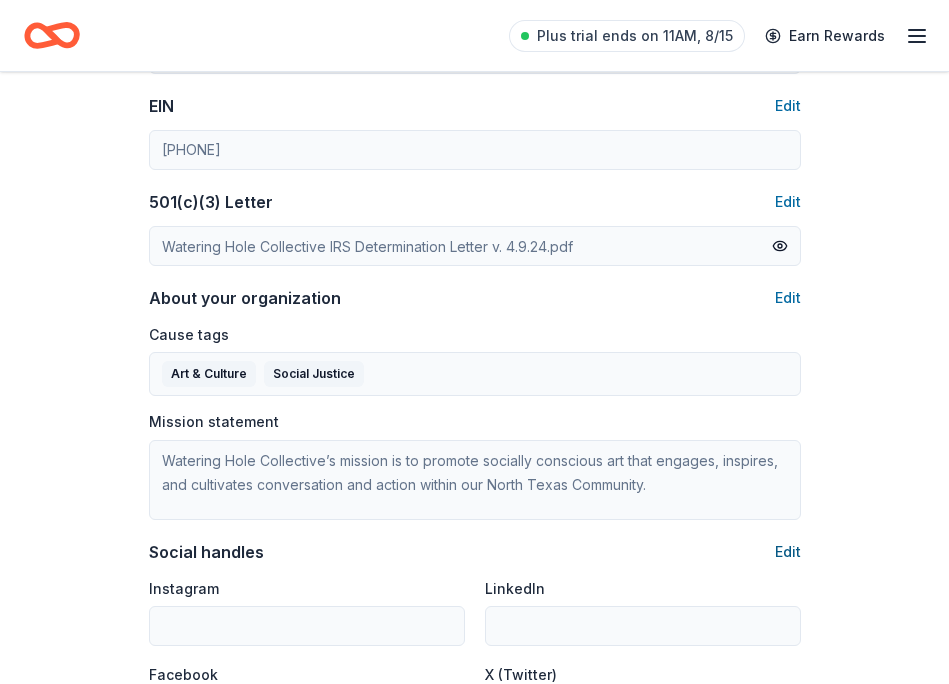 click on "Edit" at bounding box center (788, 552) 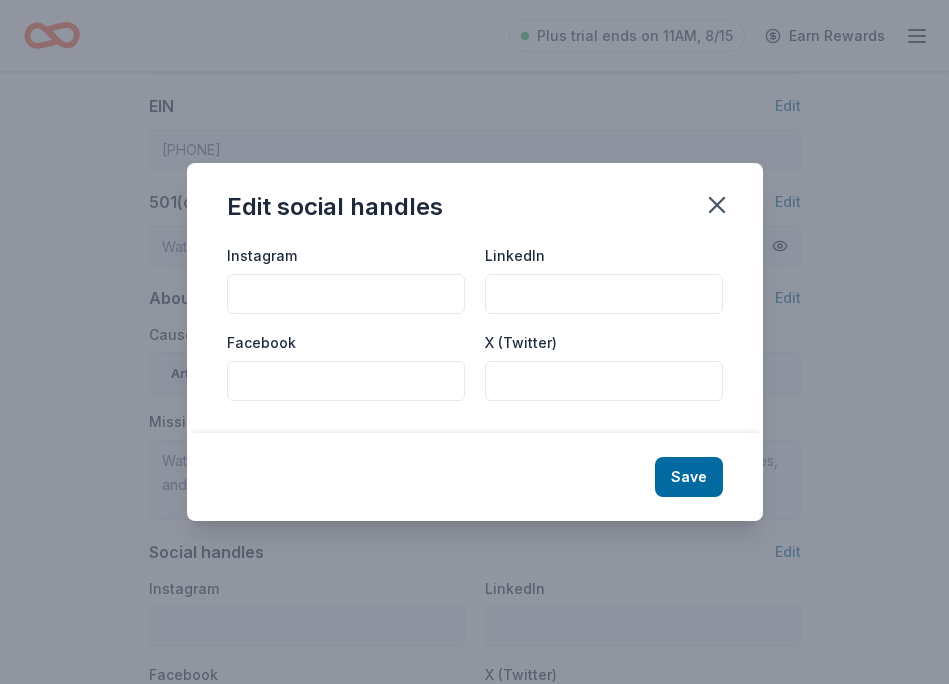 click on "Instagram" at bounding box center [346, 294] 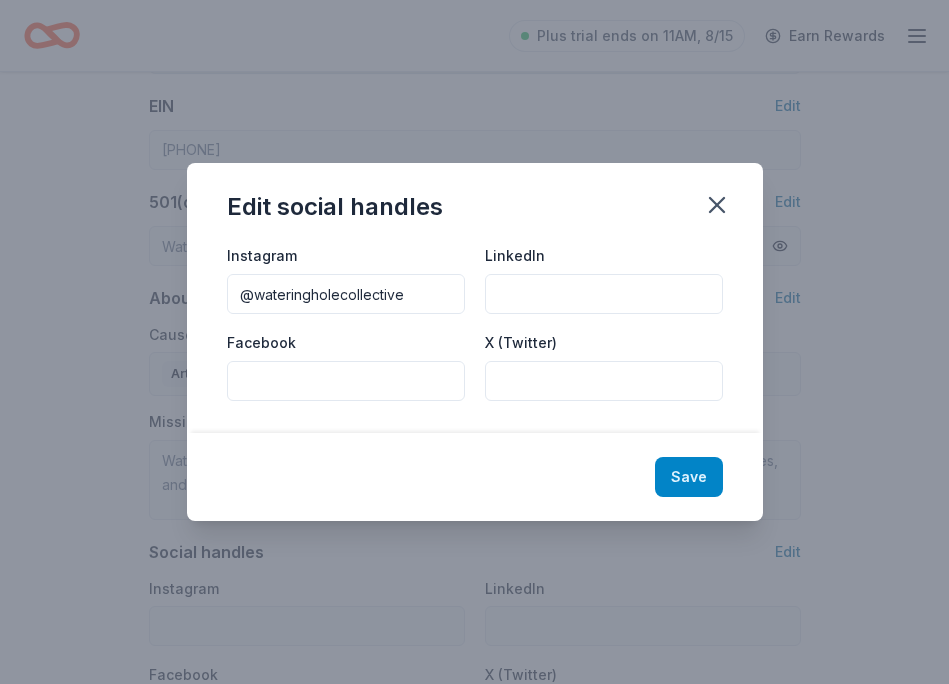type on "@wateringholecollective" 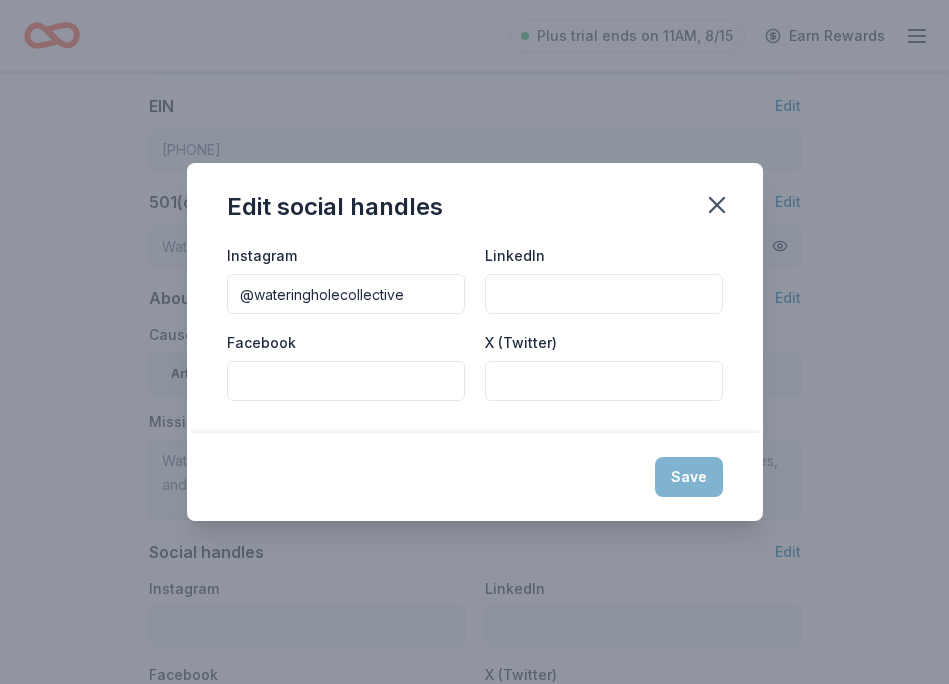 type on "@wateringholecollective" 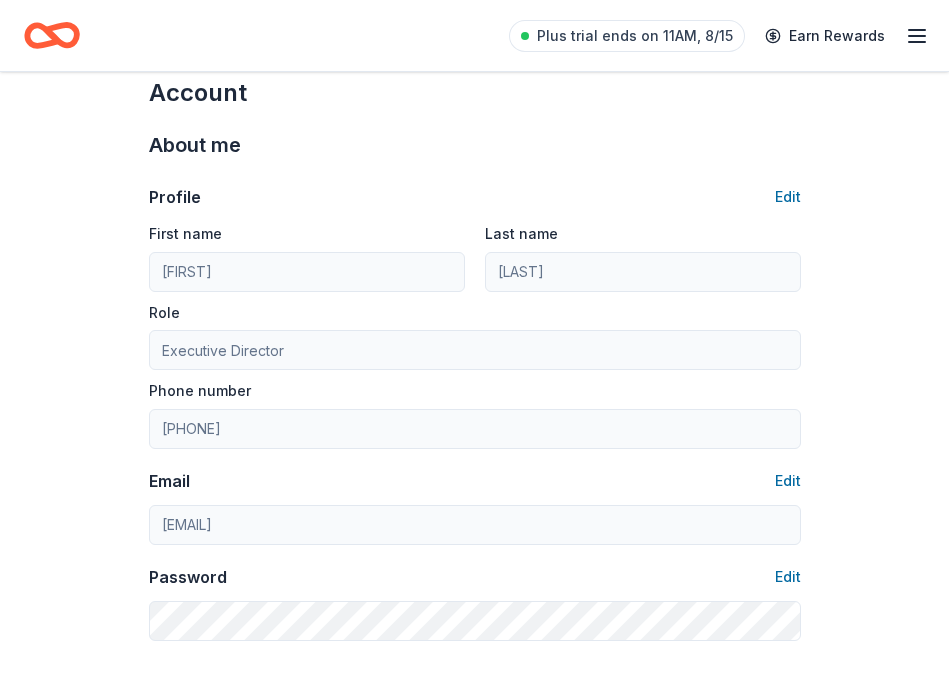 scroll, scrollTop: 0, scrollLeft: 0, axis: both 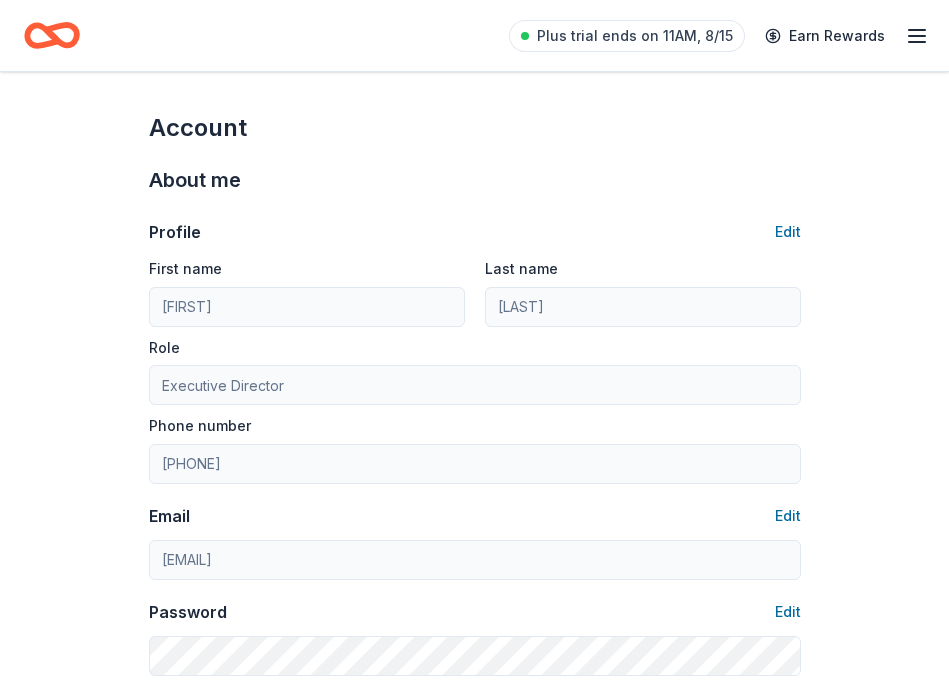click 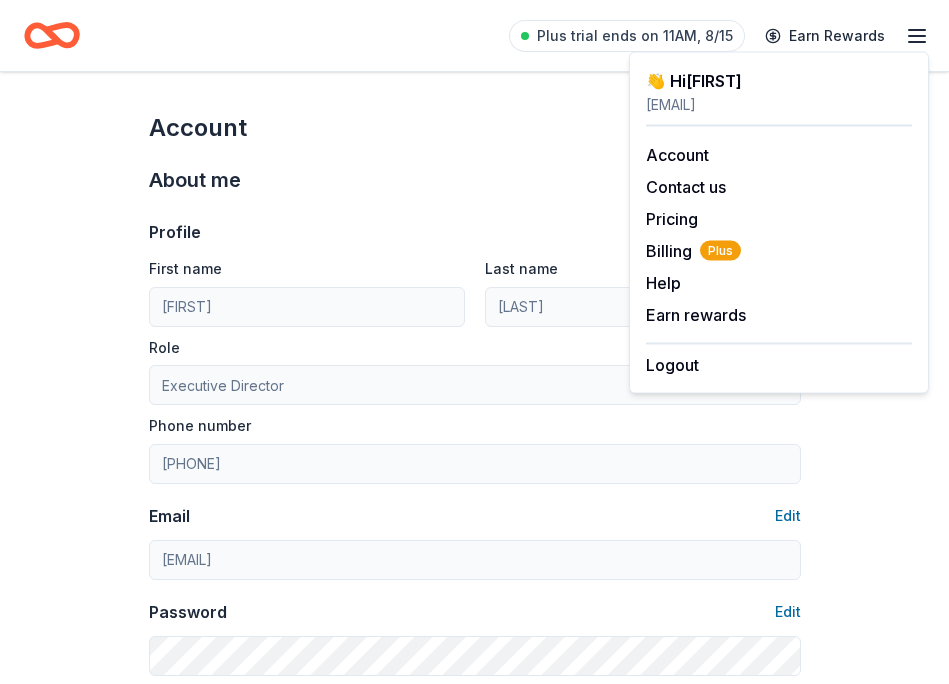 click 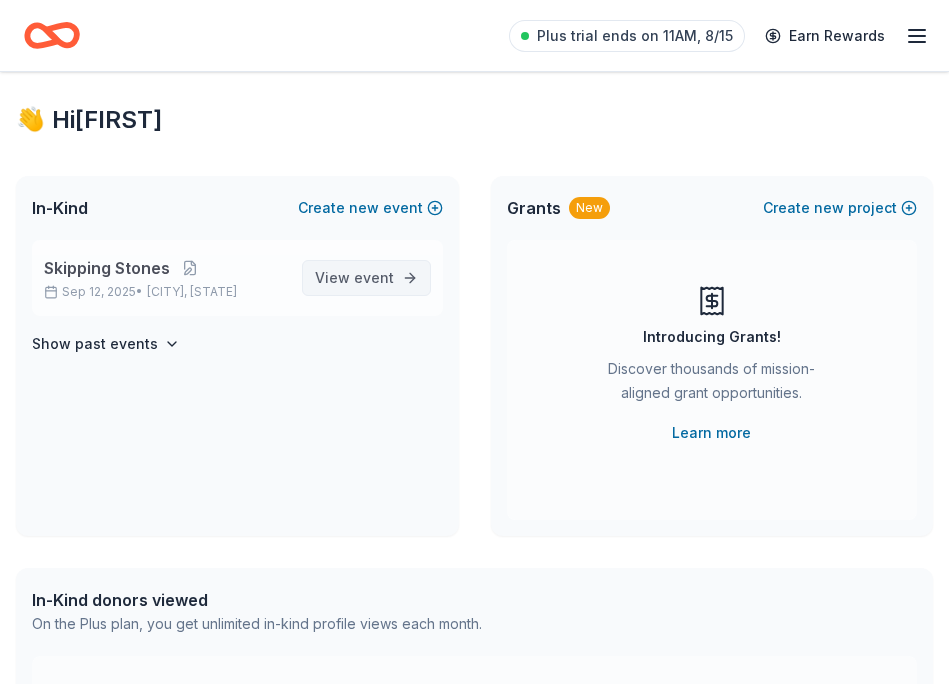 click on "event" at bounding box center [374, 277] 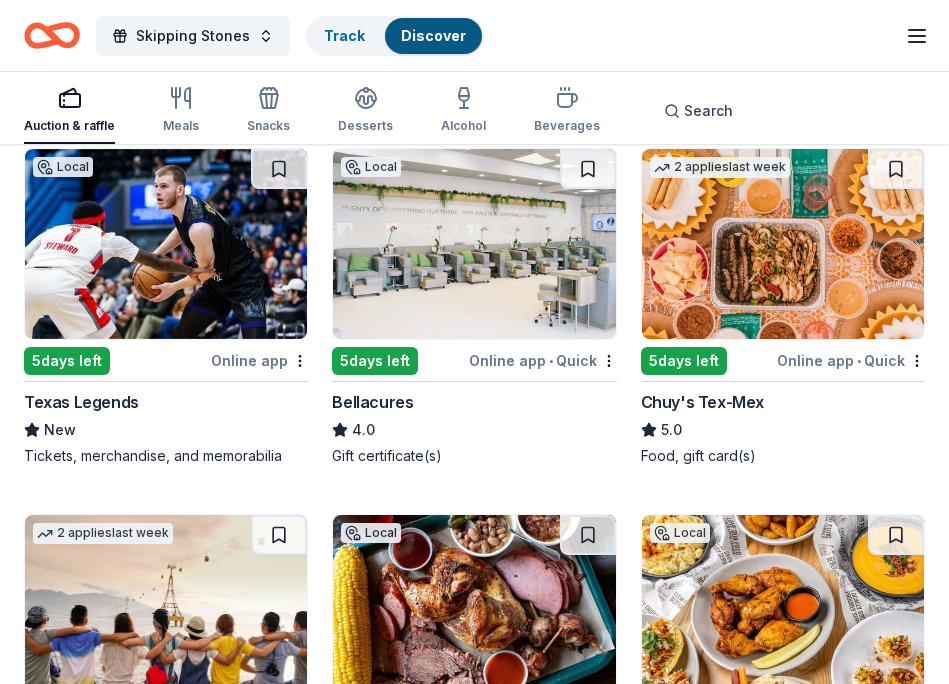 scroll, scrollTop: 552, scrollLeft: 0, axis: vertical 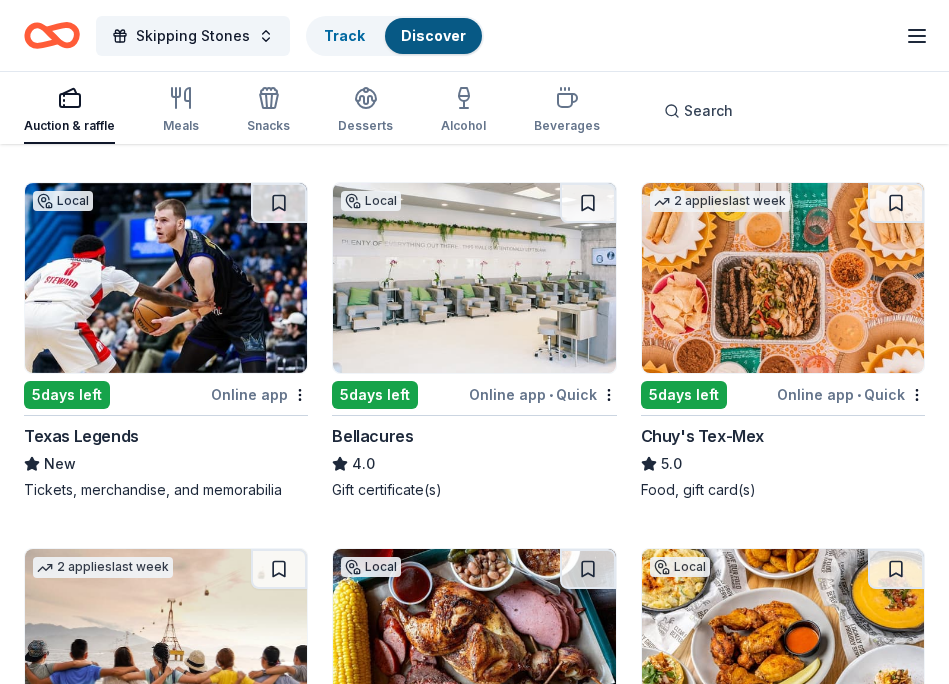 click on "5  days left" at bounding box center (375, 395) 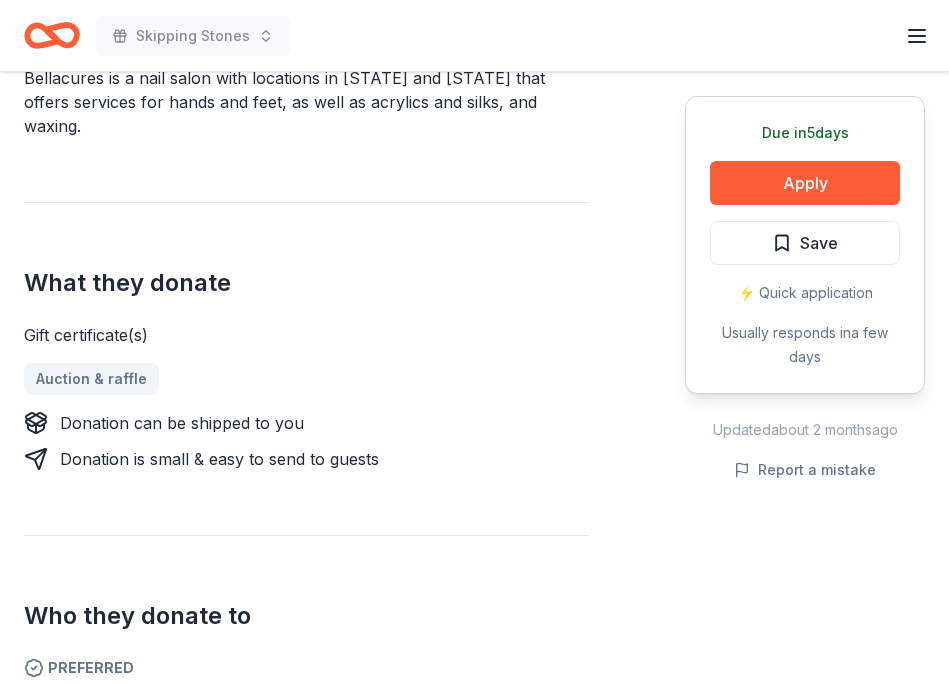 scroll, scrollTop: 679, scrollLeft: 0, axis: vertical 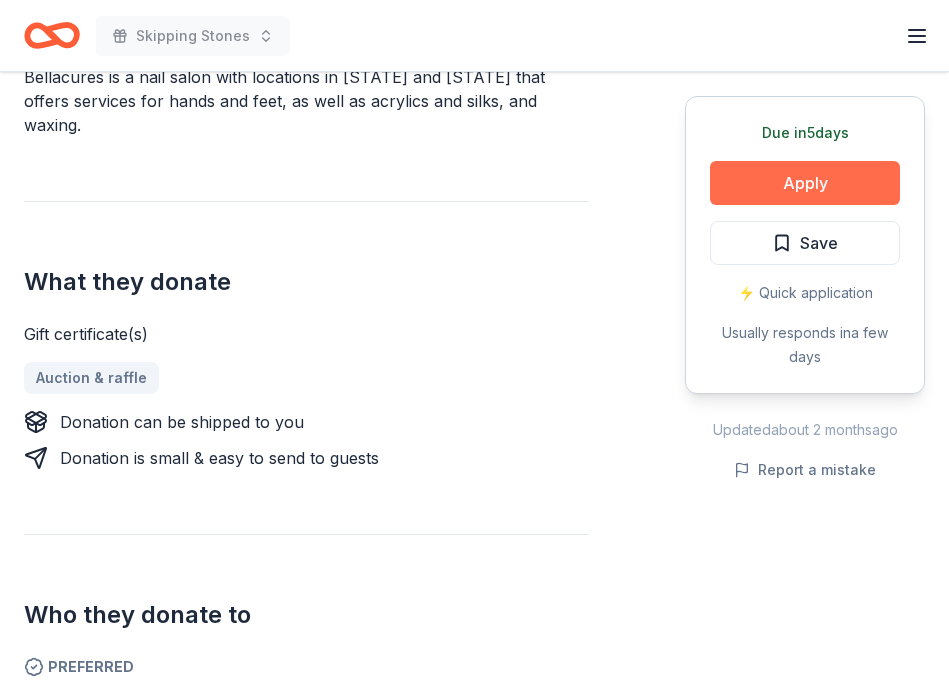 click on "Apply" at bounding box center [805, 183] 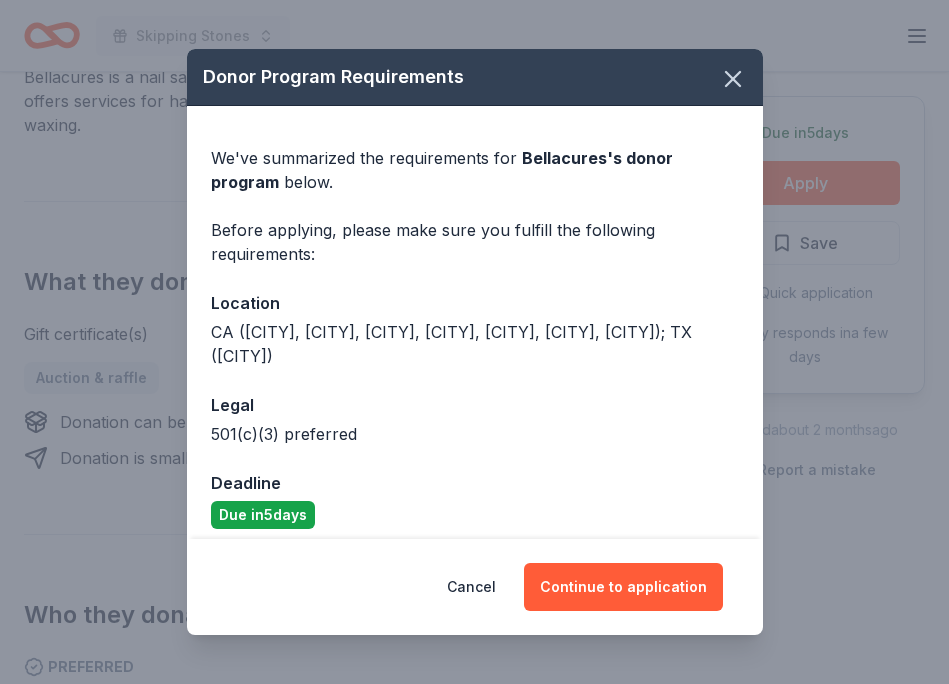 scroll, scrollTop: 13, scrollLeft: 0, axis: vertical 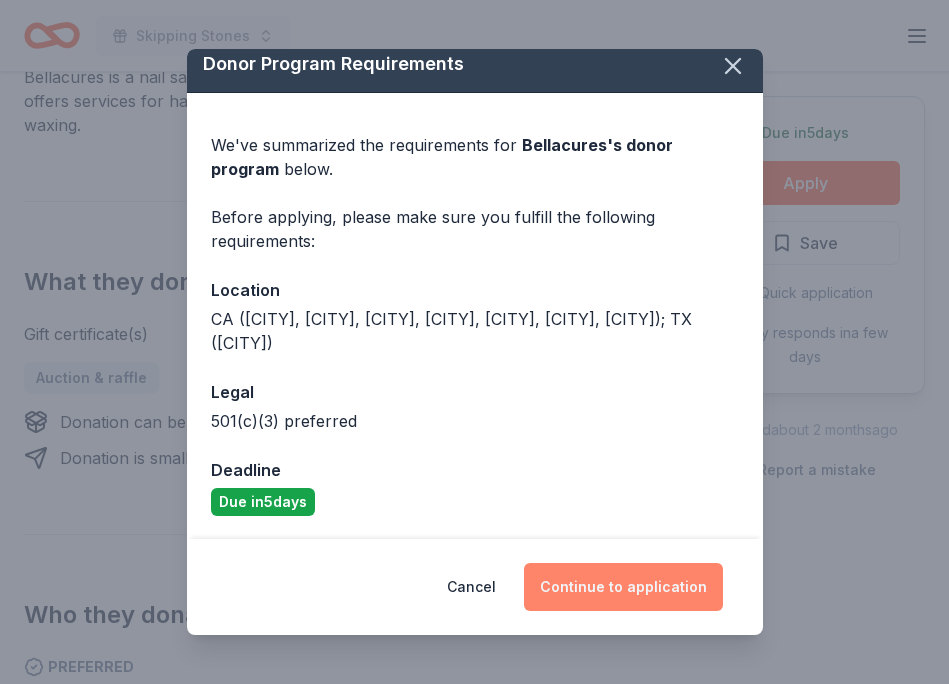click on "Continue to application" at bounding box center (623, 587) 